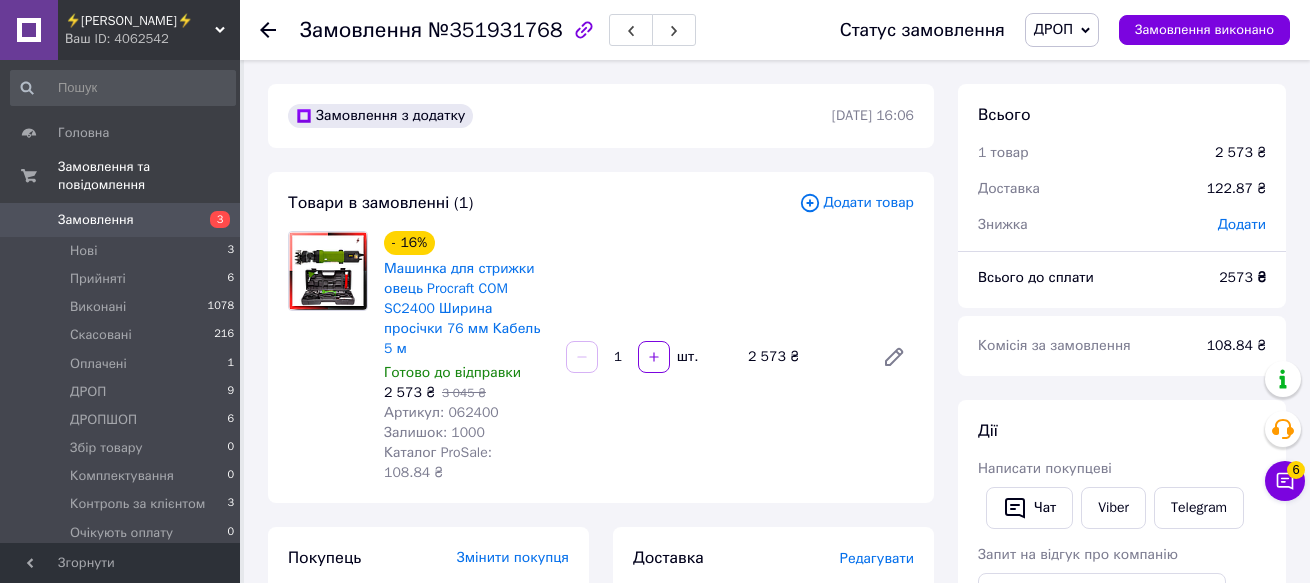 scroll, scrollTop: 0, scrollLeft: 0, axis: both 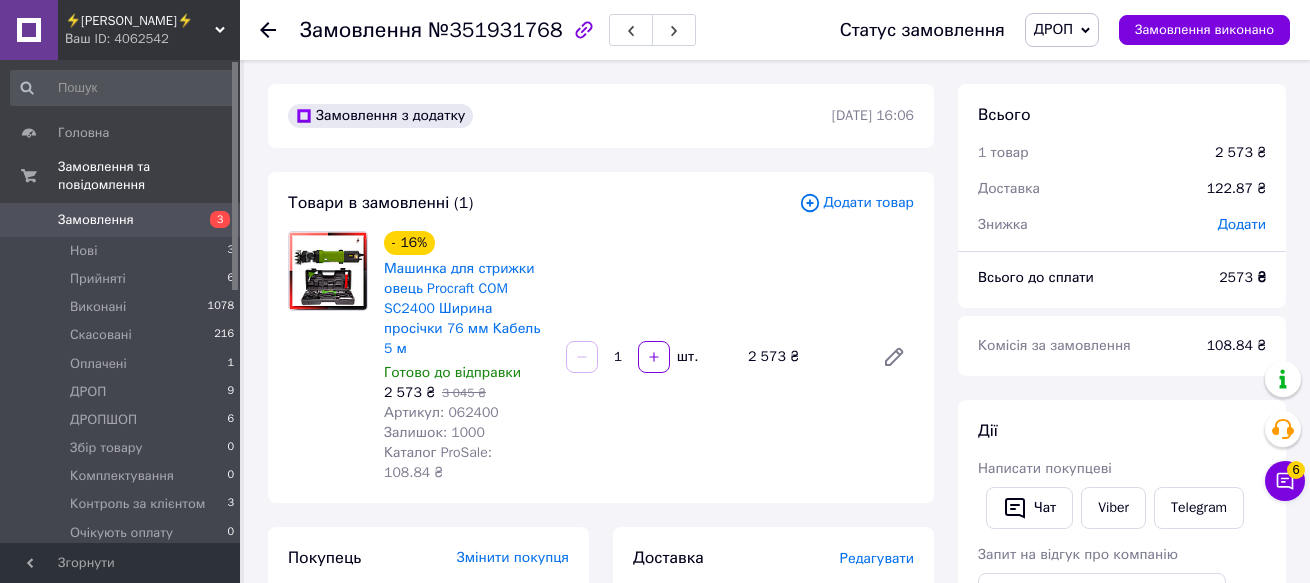 click on "⚡[PERSON_NAME]⚡" at bounding box center (140, 21) 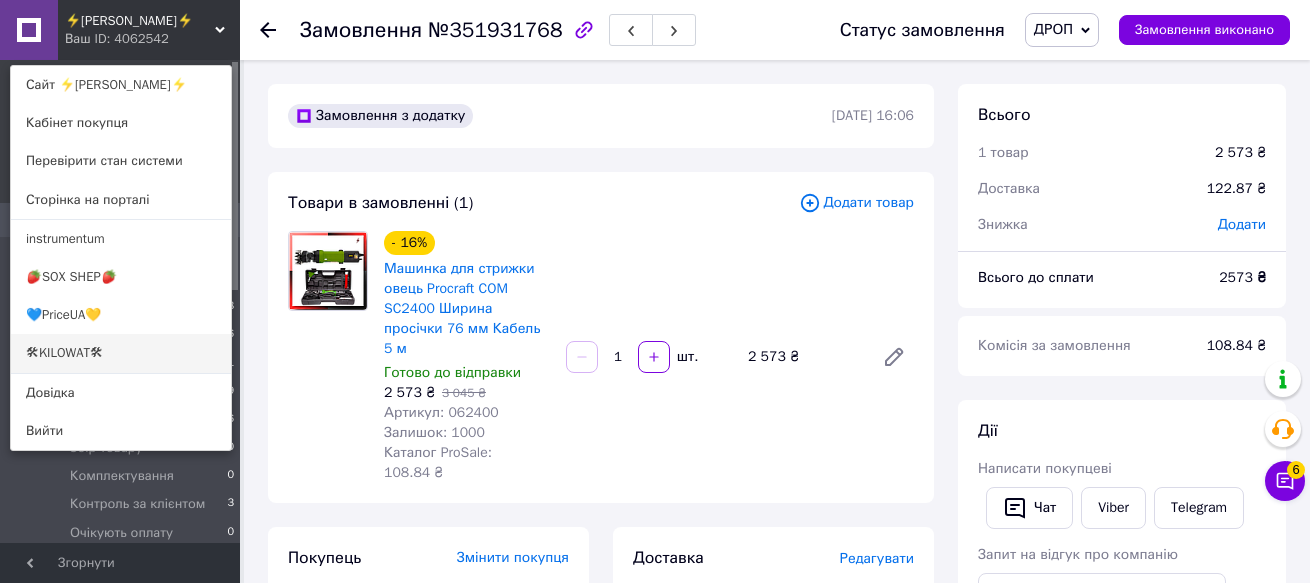 click on "🛠KILOWAT🛠" at bounding box center (121, 353) 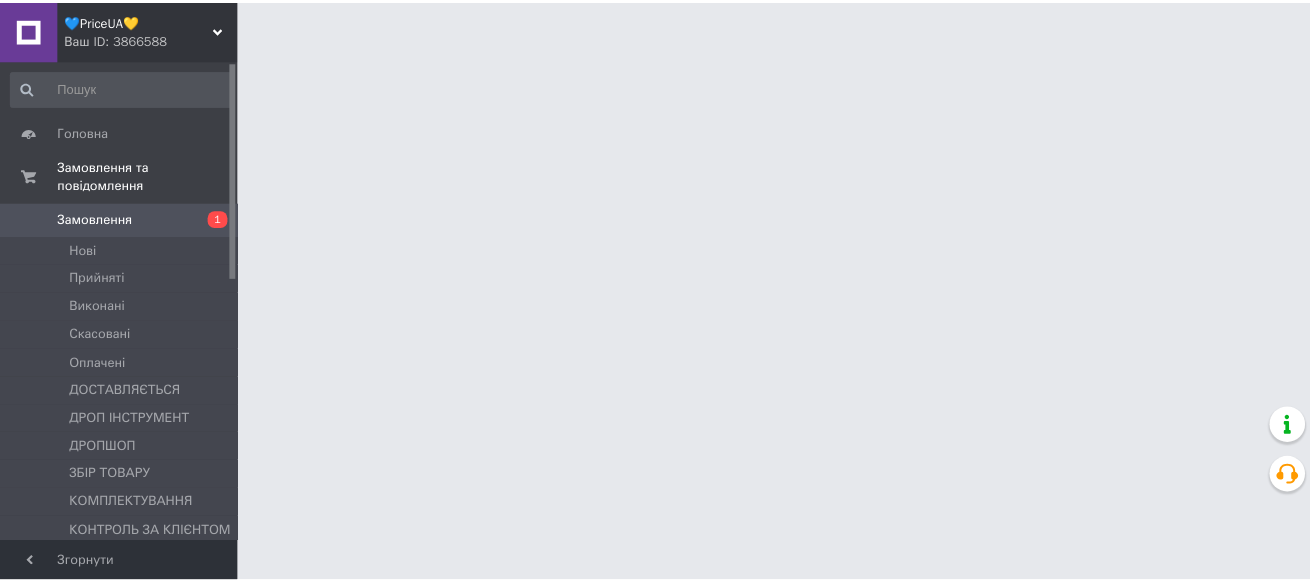 scroll, scrollTop: 0, scrollLeft: 0, axis: both 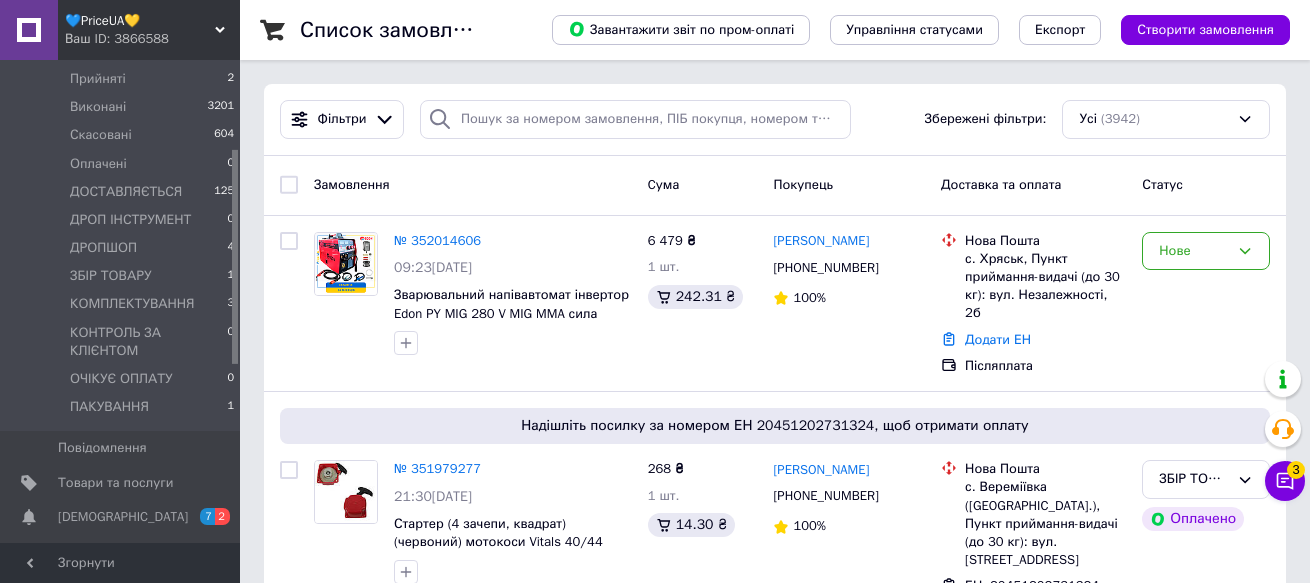 click on "Товари та послуги" at bounding box center (115, 483) 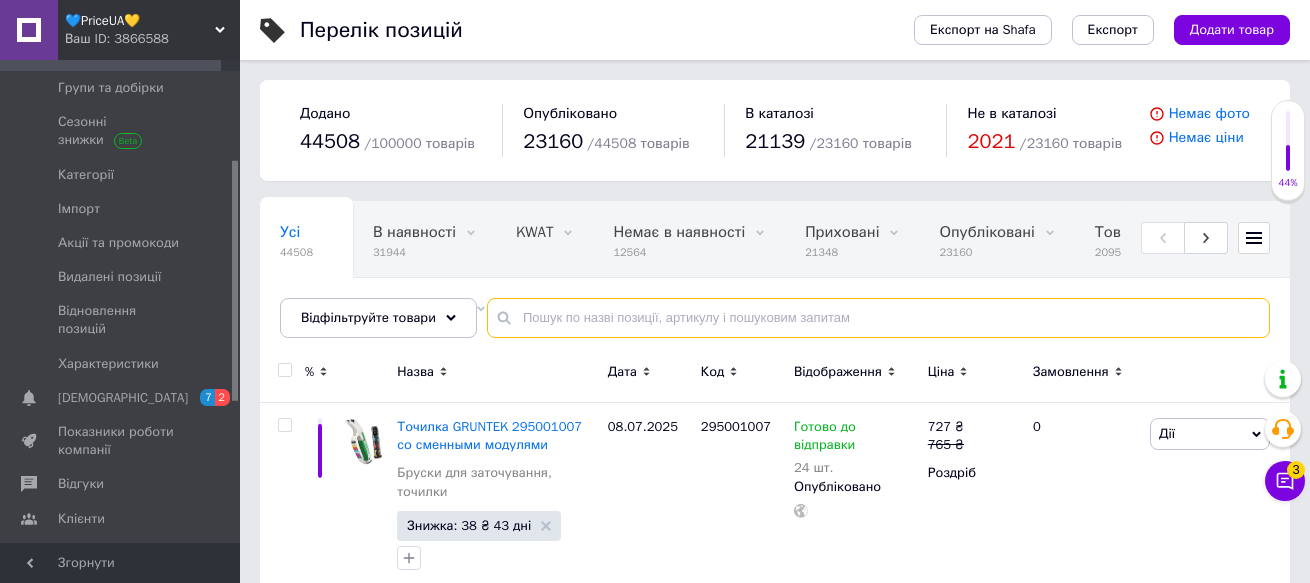 click at bounding box center [878, 318] 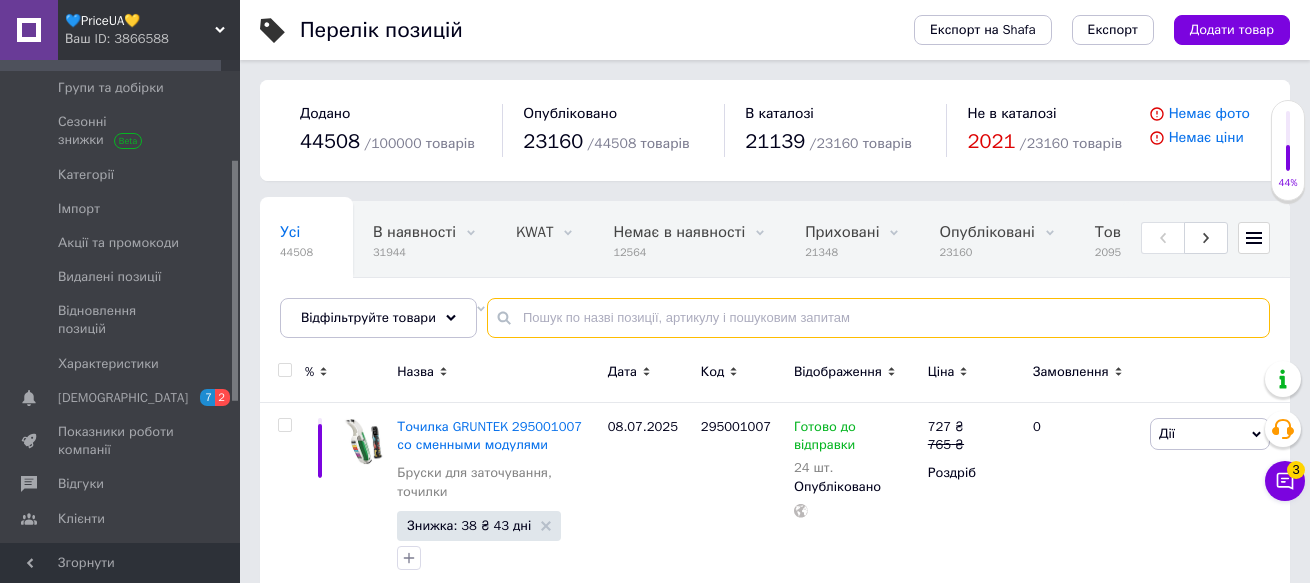 paste on "106016" 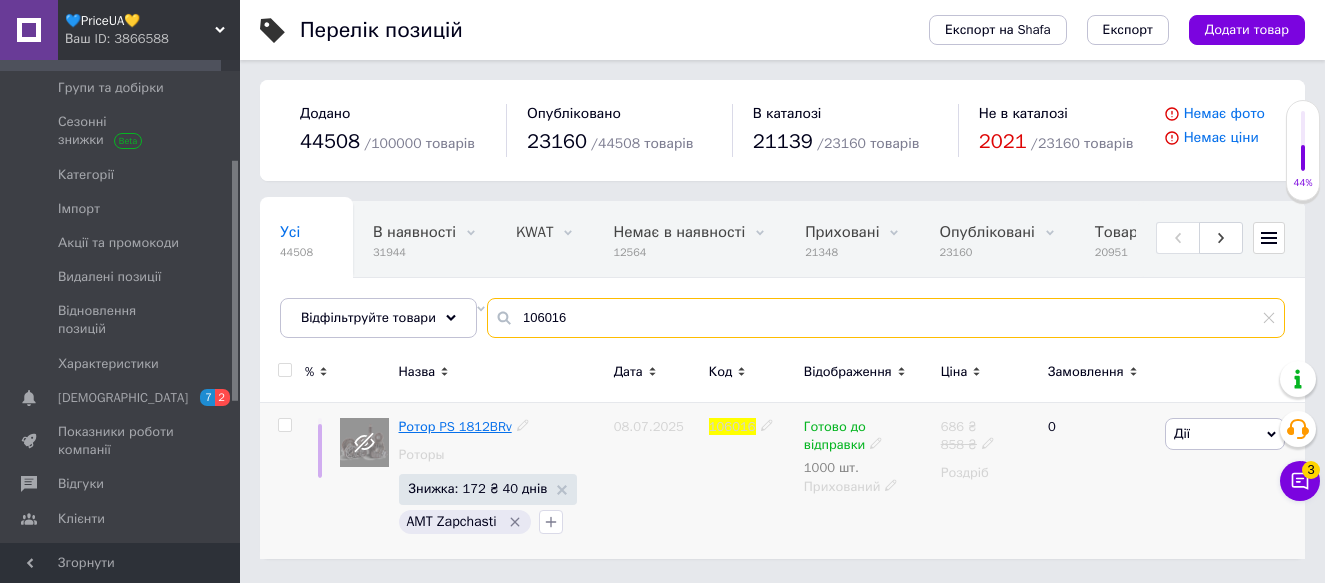 type on "106016" 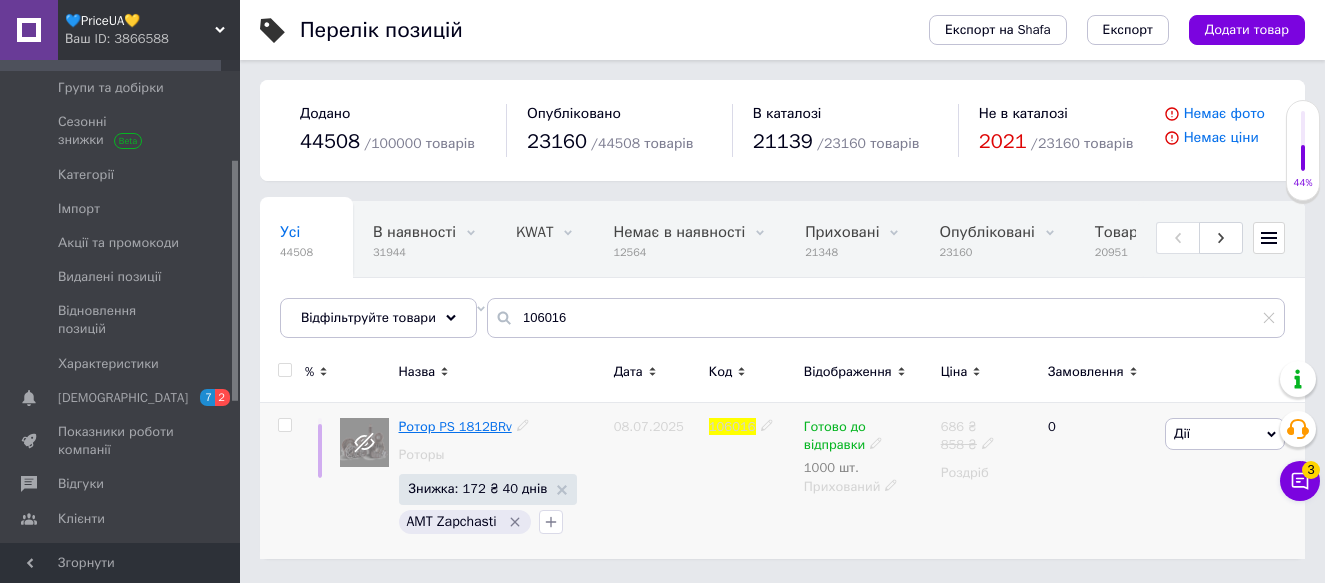 click on "Ротор PS 1812BRv" at bounding box center [455, 426] 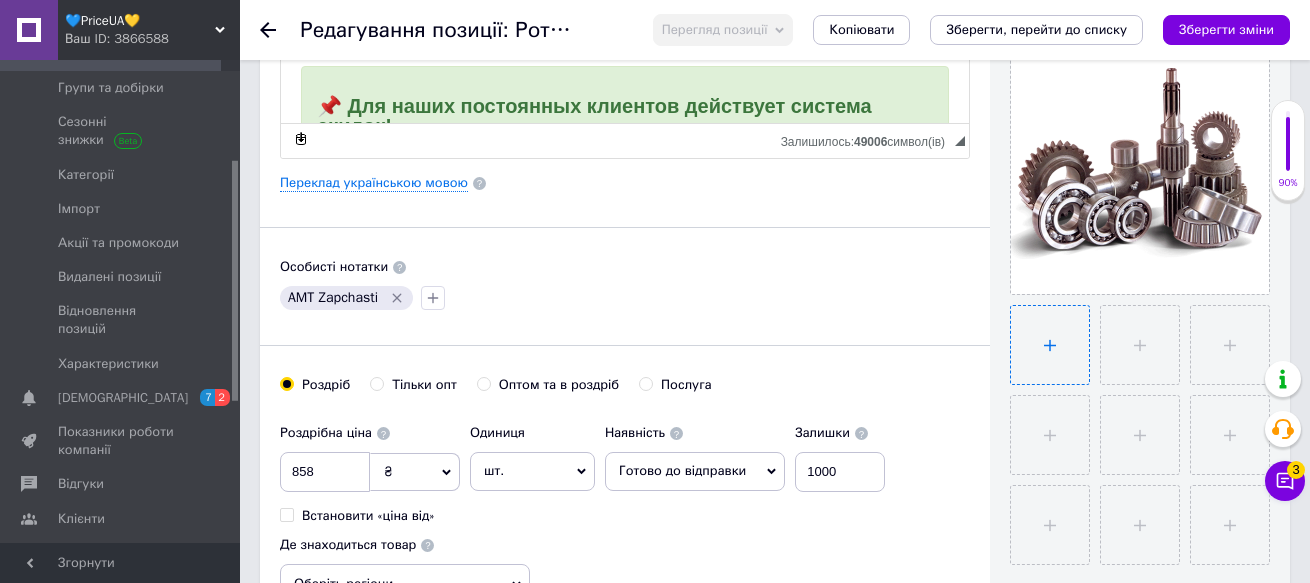 scroll, scrollTop: 500, scrollLeft: 0, axis: vertical 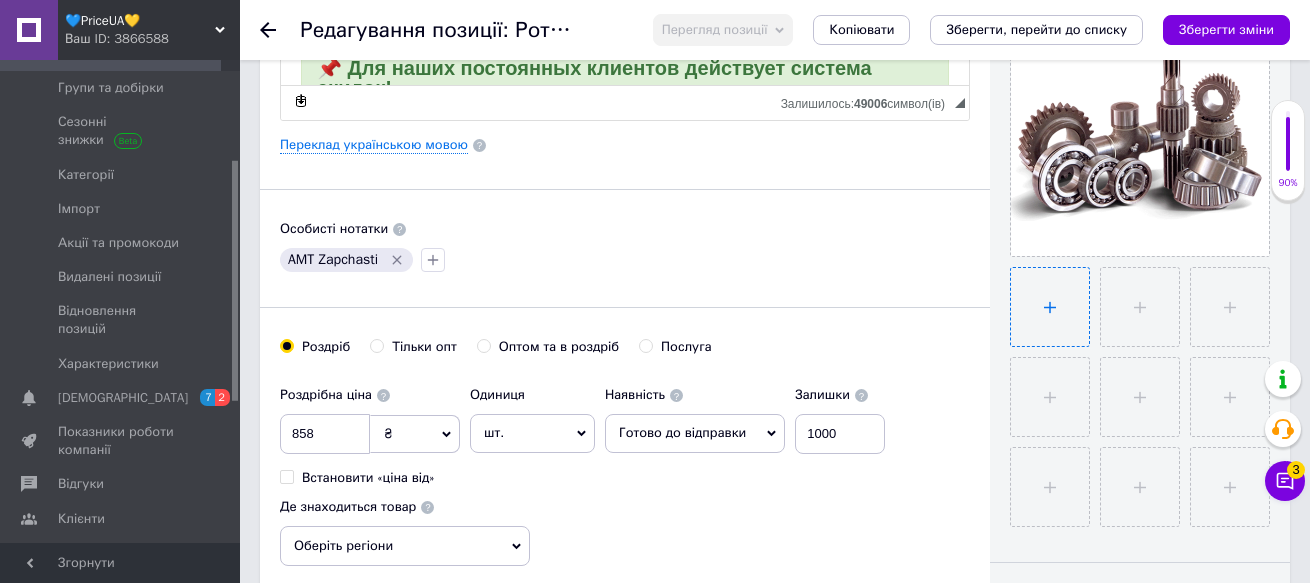 click at bounding box center [1050, 307] 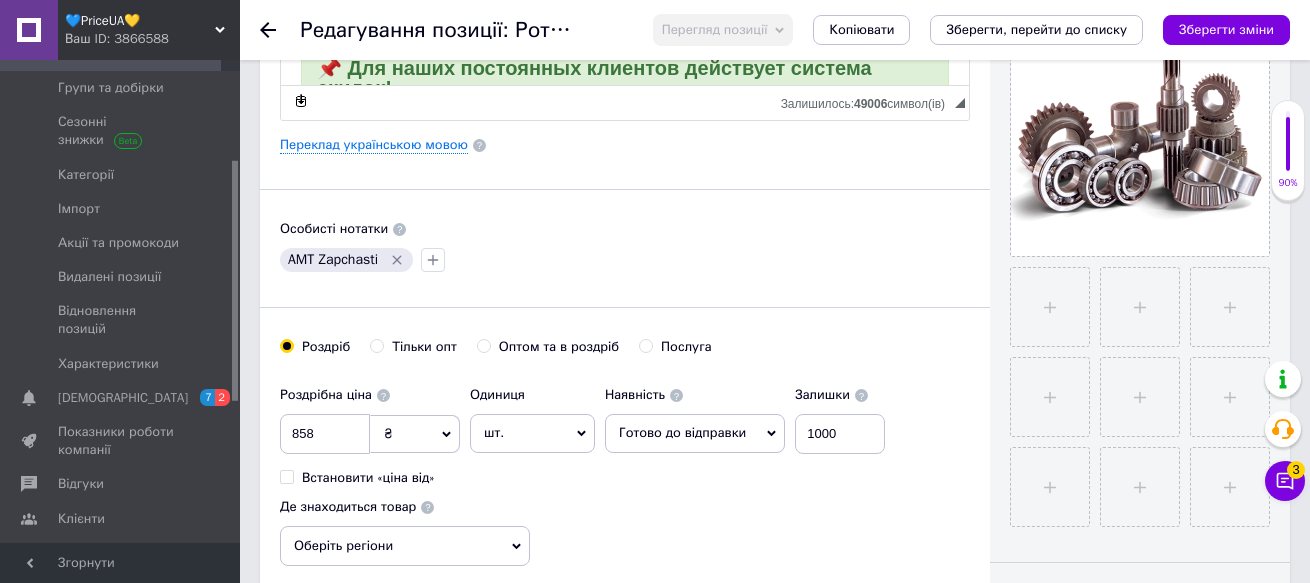 type on "C:\fakepath\IMG_20250709_162123.jpg" 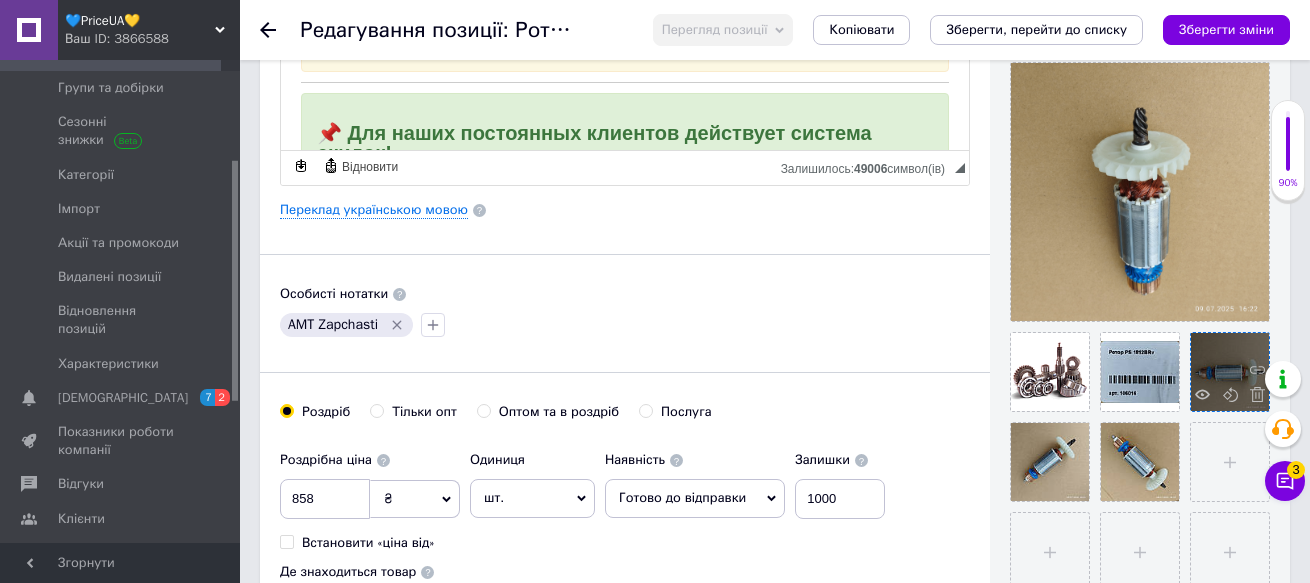 scroll, scrollTop: 400, scrollLeft: 0, axis: vertical 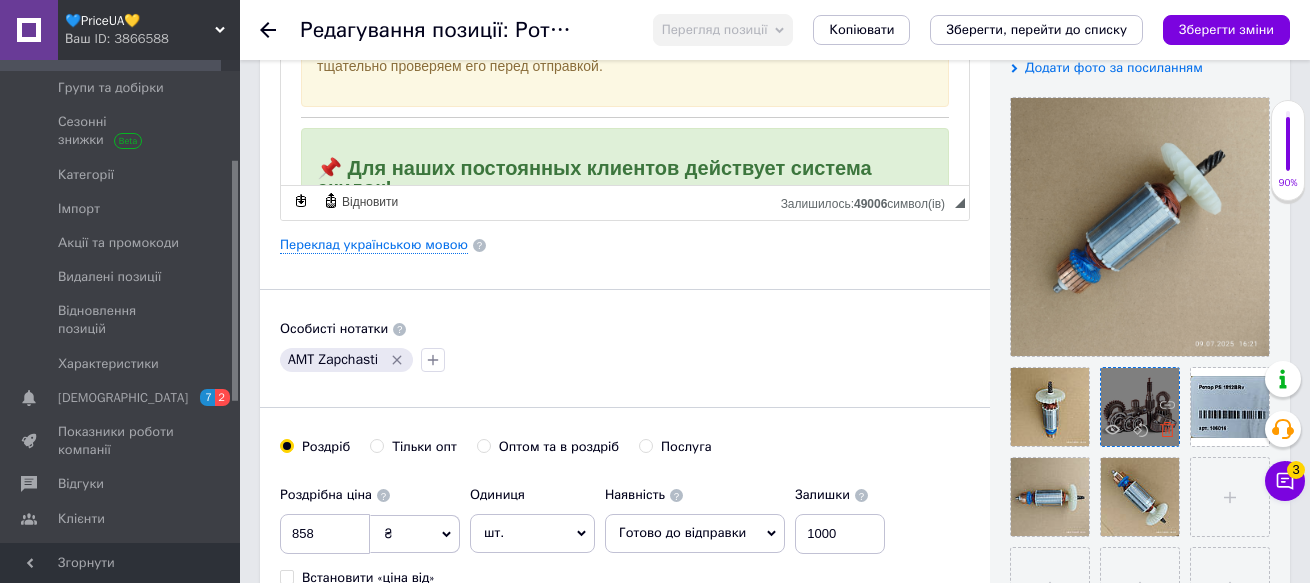 click 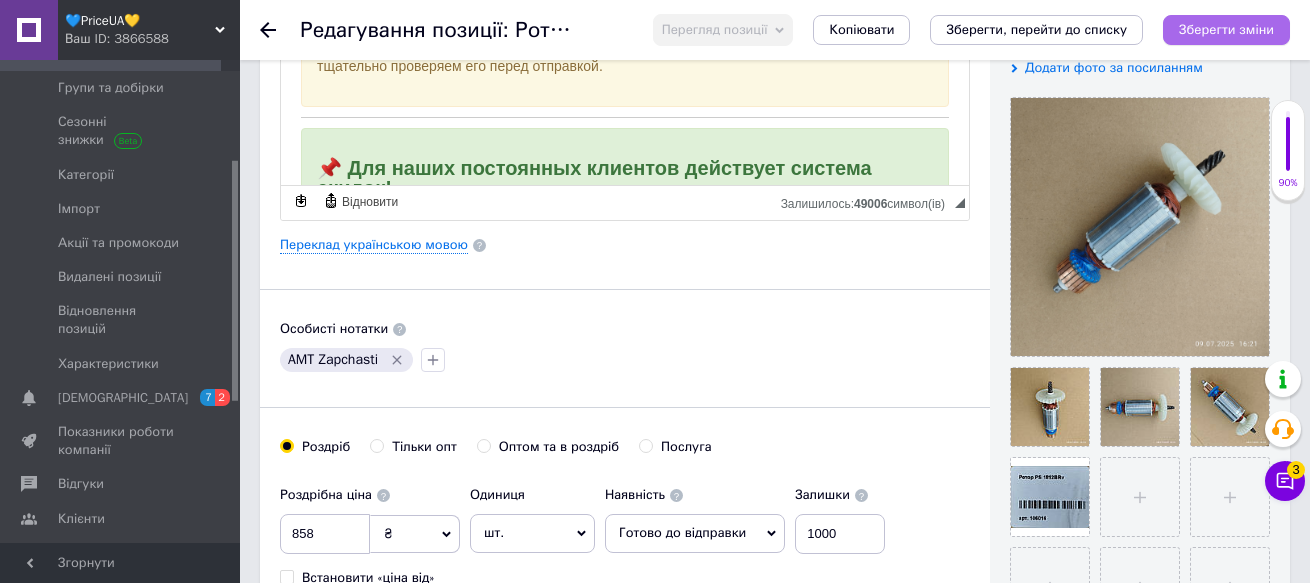 click on "Зберегти зміни" at bounding box center [1226, 29] 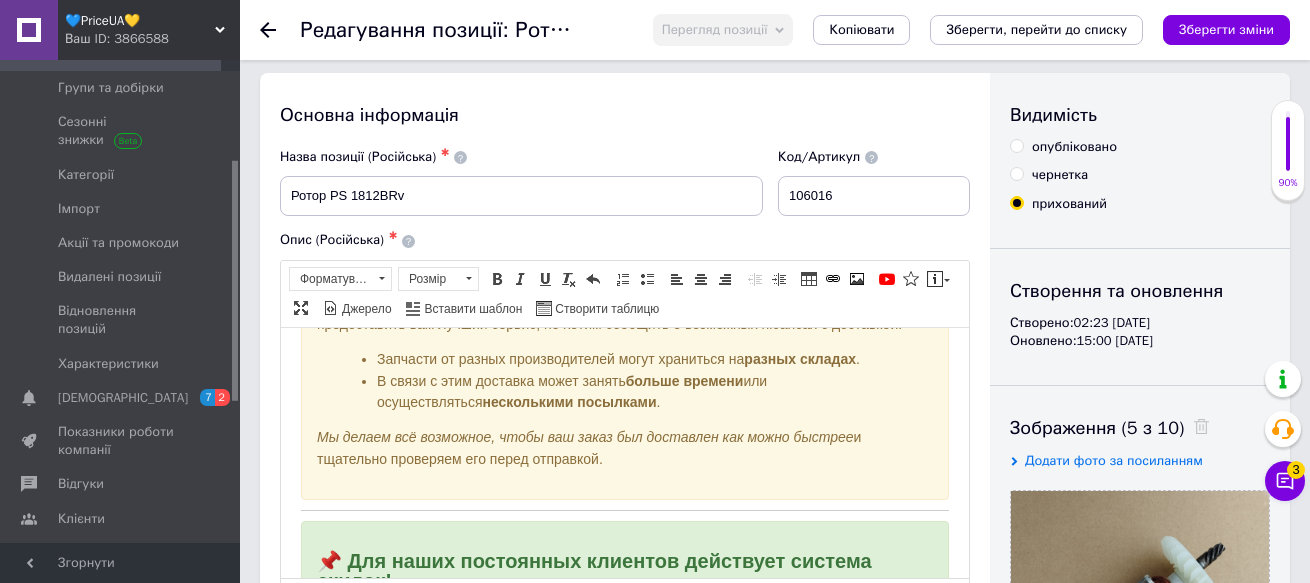 scroll, scrollTop: 100, scrollLeft: 0, axis: vertical 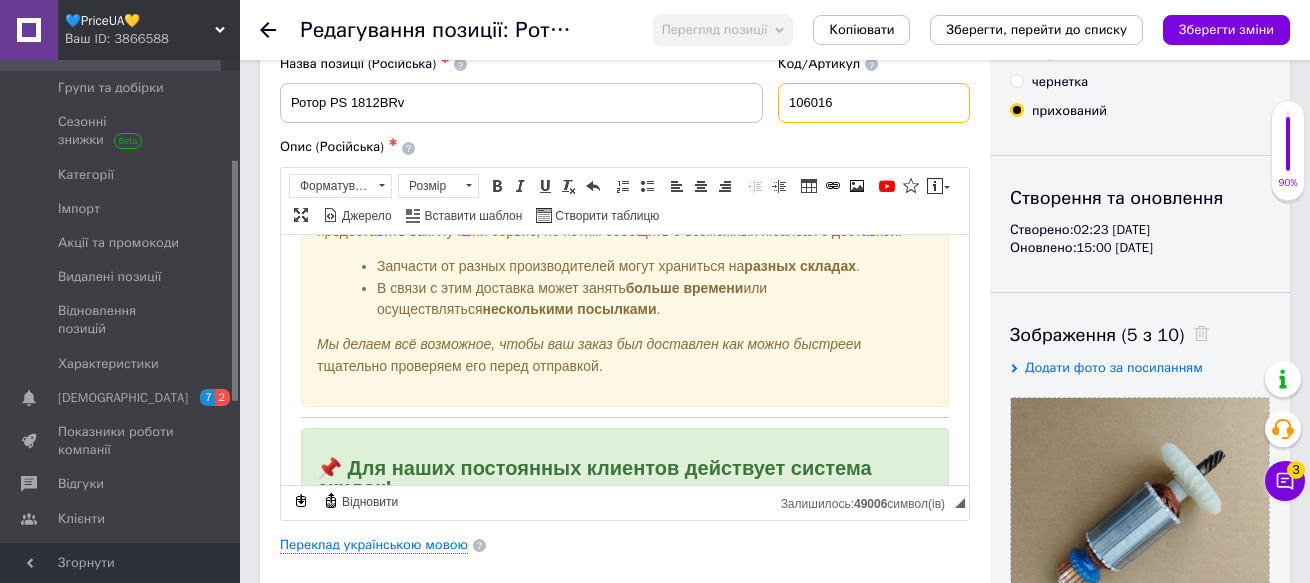 drag, startPoint x: 824, startPoint y: 107, endPoint x: 790, endPoint y: 107, distance: 34 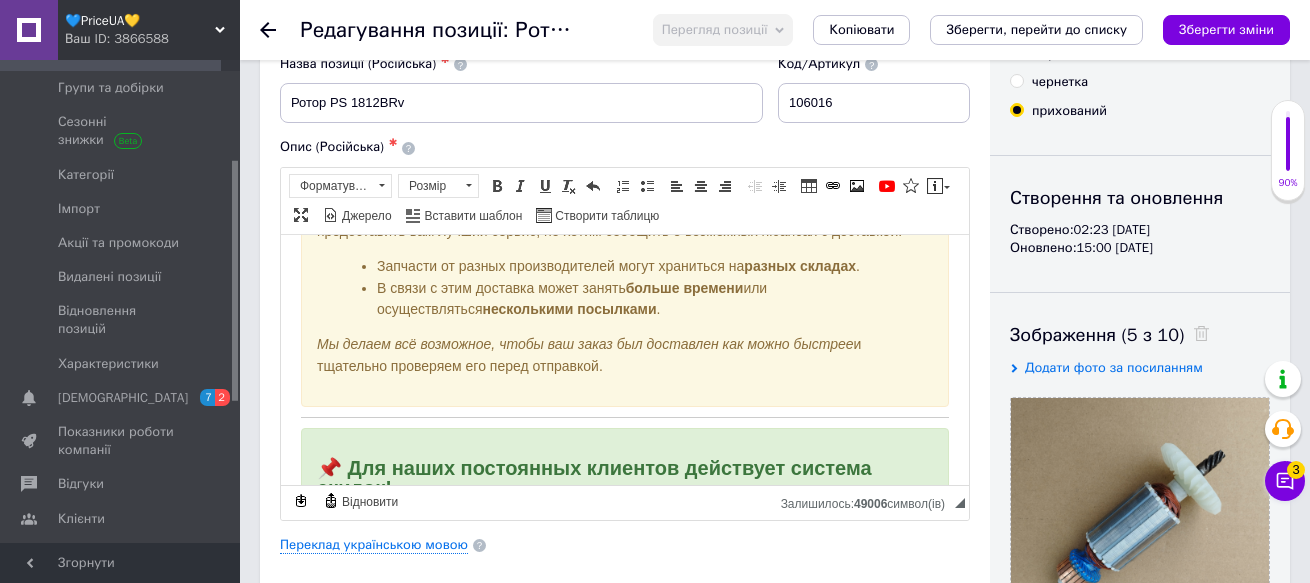 click on "Опис (Російська) ✱ Длина общая 160ммДлина железа 53.5мм Растояние между подшипниками 132мм Диаметр железа 39ммДиаметр коллектора 28мм Диаметр посадки верхнего подшипника 9мм Диаметр посадки нижнего подшипика 7мм
📢 Внимание! Важная информация для покупателей
Уважаемые клиенты , благодарим вас за выбор нашего магазина! Мы стремимся предоставить вам лучший сервис, но хотим сообщить о возможных нюансах с доставкой:
Запчасти от разных производителей могут храниться на  разных складах .
В связи с этим доставка может занять  больше времени ." at bounding box center (625, 329) 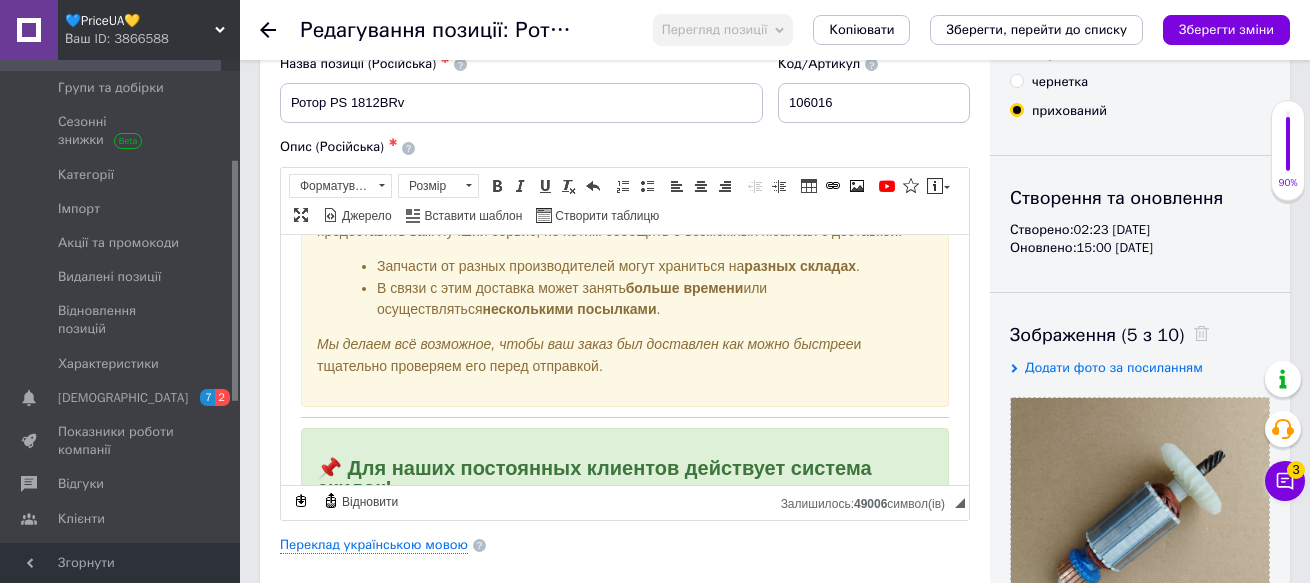 click on "💙PriceUA💛" at bounding box center [140, 21] 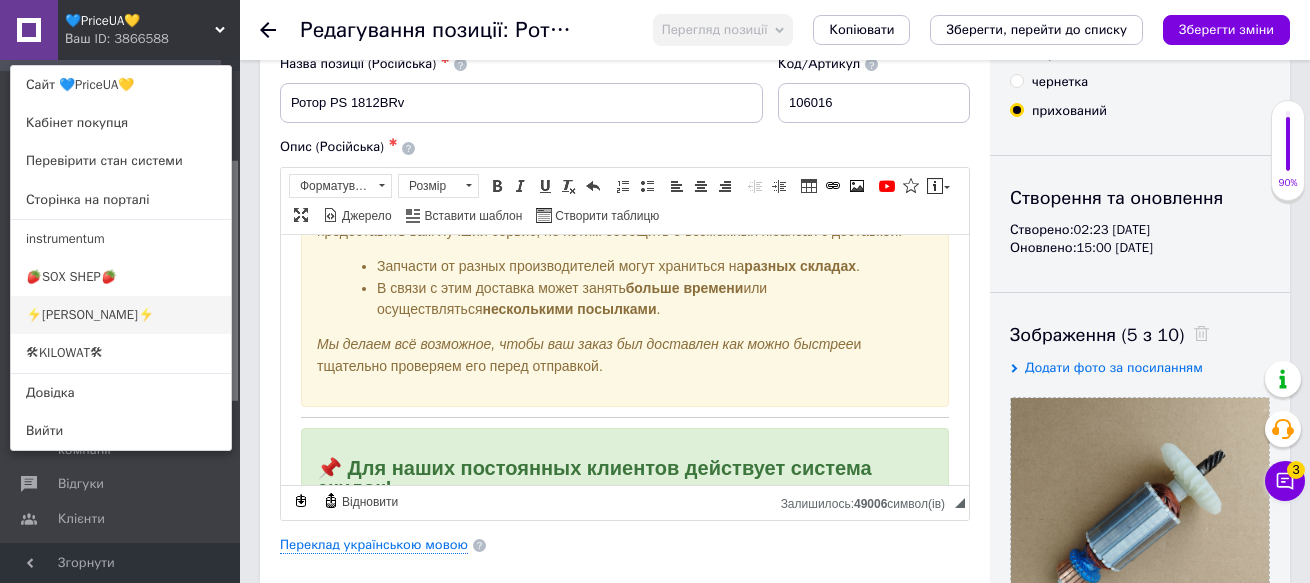 click on "⚡[PERSON_NAME]⚡" at bounding box center [121, 315] 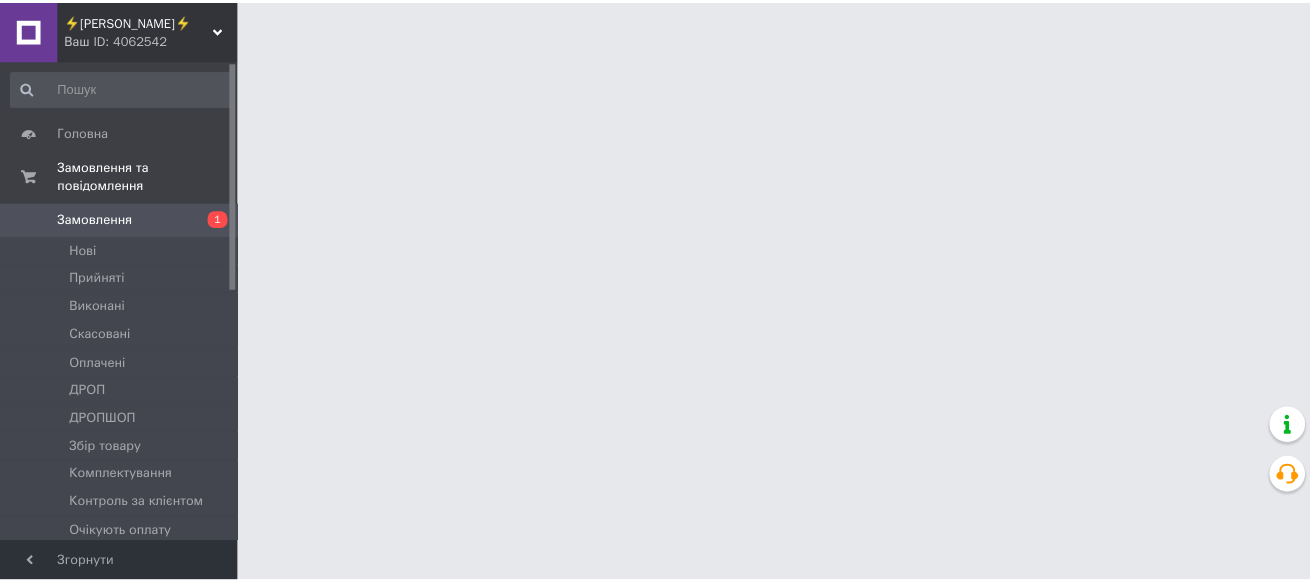 scroll, scrollTop: 0, scrollLeft: 0, axis: both 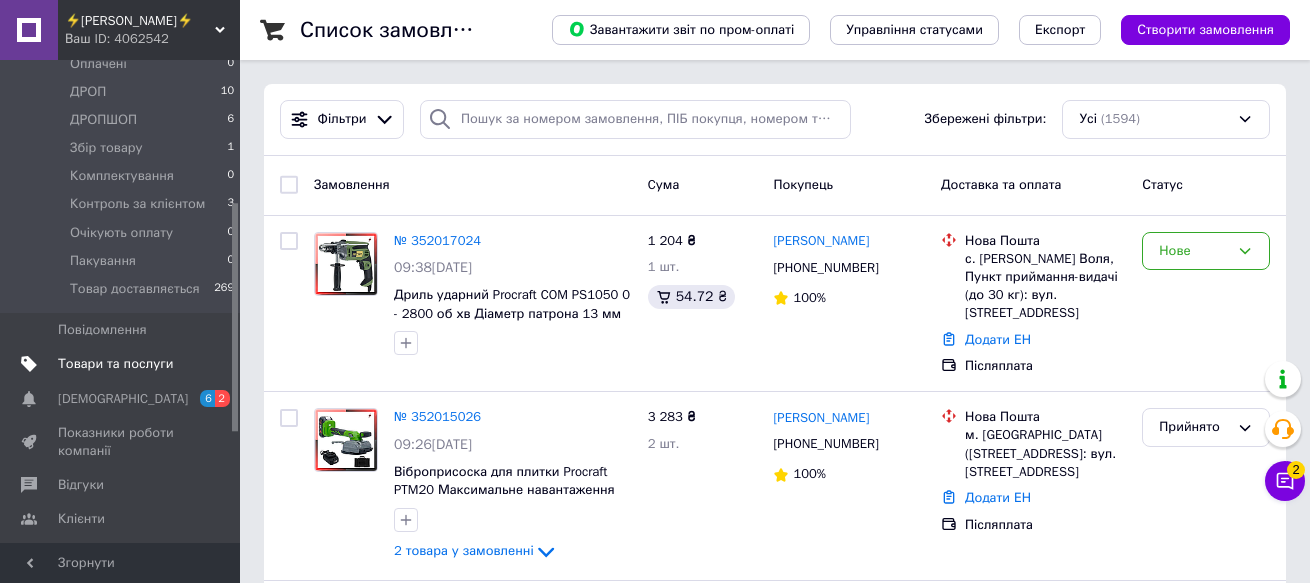 click on "Товари та послуги" at bounding box center (115, 364) 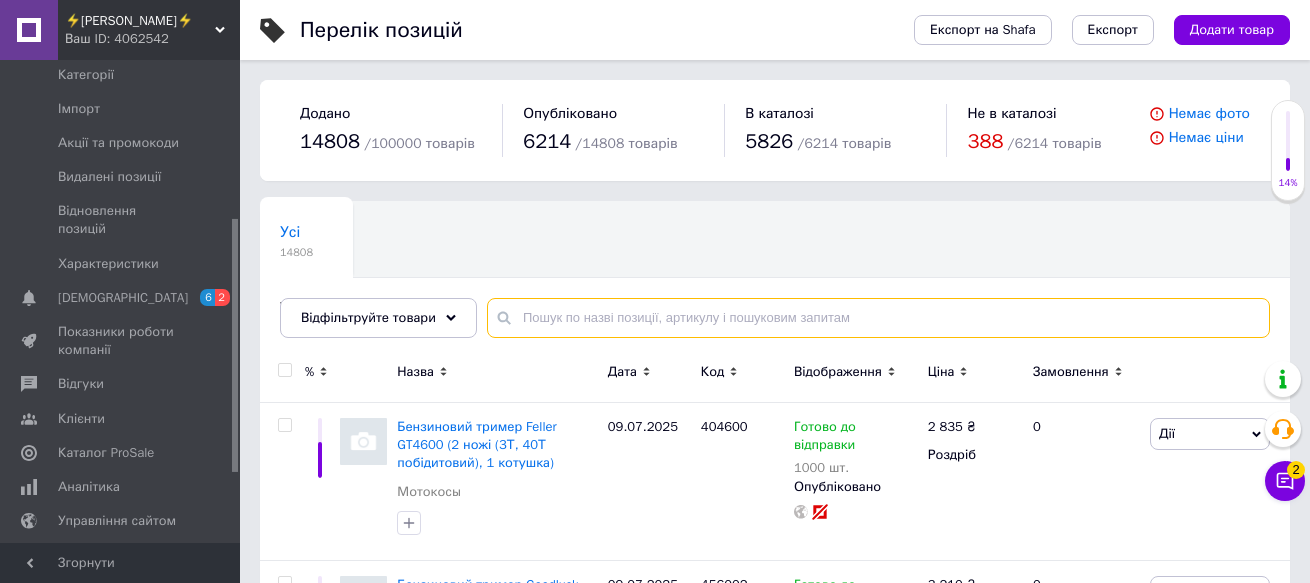 click at bounding box center [878, 318] 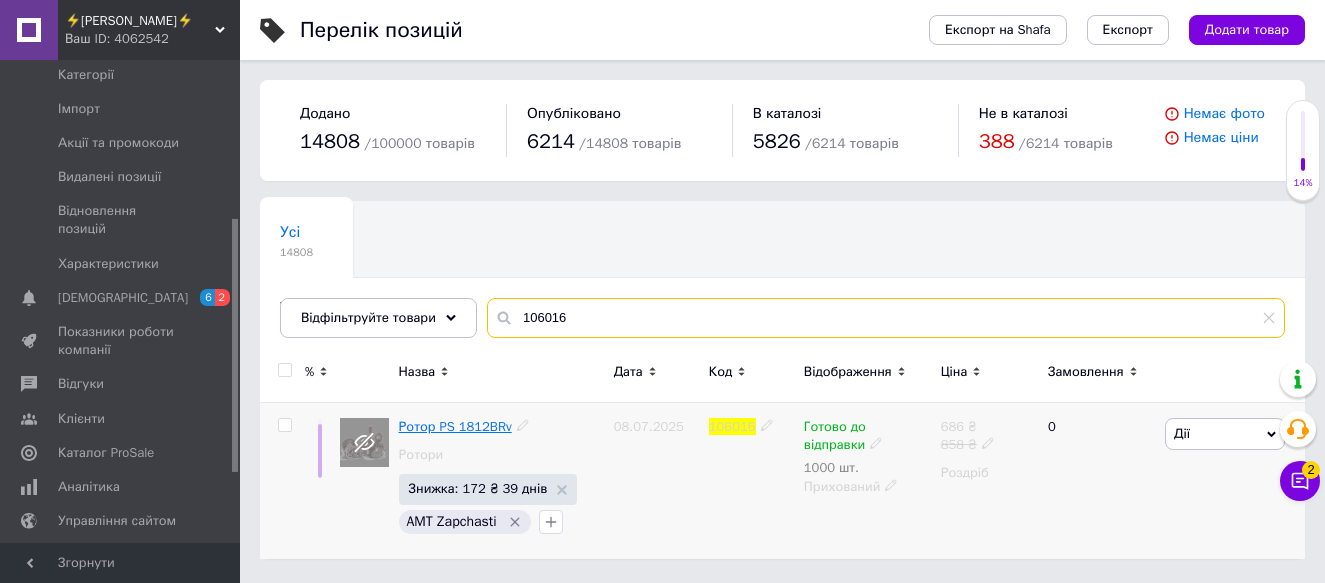 type on "106016" 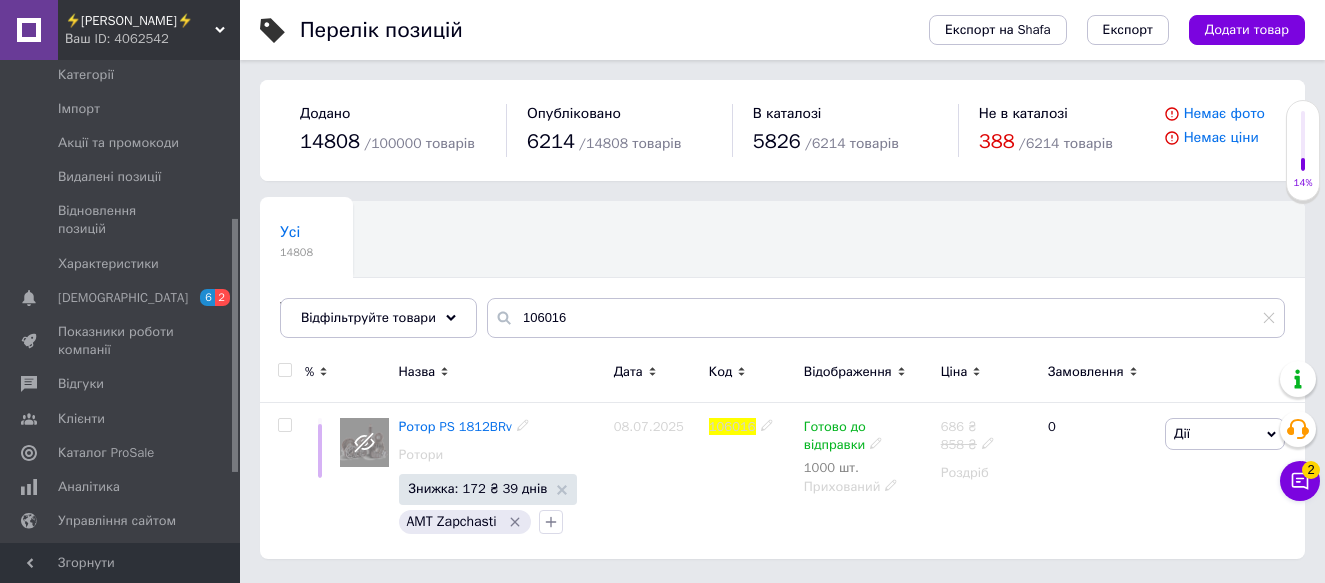 click on "Ротор PS 1812BRv" at bounding box center (455, 426) 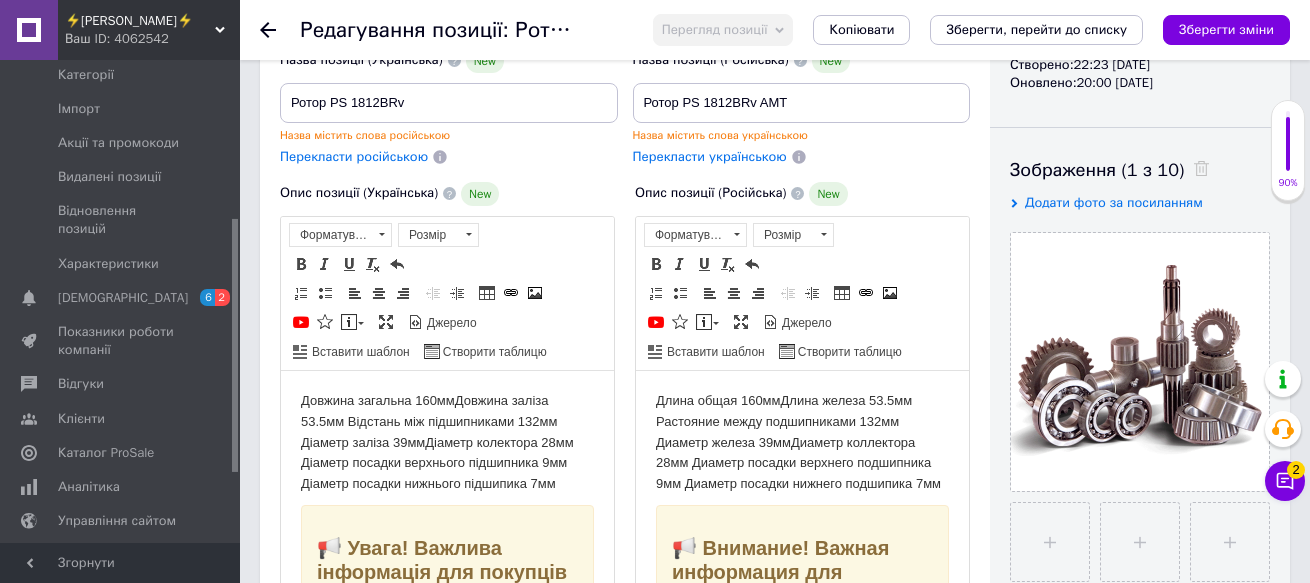 scroll, scrollTop: 300, scrollLeft: 0, axis: vertical 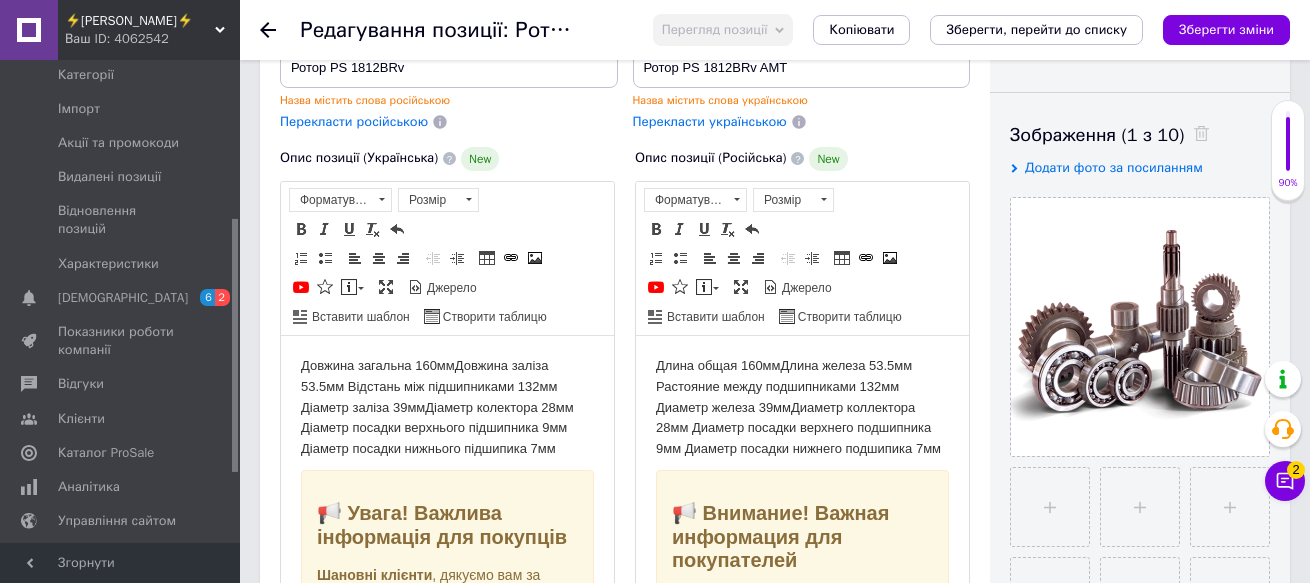click on "Длина общая 160ммДлина железа 53.5мм Растояние между подшипниками 132мм Диаметр железа 39ммДиаметр коллектора 28мм Диаметр посадки верхнего подшипника 9мм Диаметр посадки нижнего подшипика 7мм 📢 Внимание! Важная информация для покупателей Уважаемые клиенты , благодарим вас за выбор нашего магазина! Мы стремимся предоставить вам лучший сервис, но хотим сообщить о возможных нюансах с доставкой: Запчасти от разных производителей могут храниться на  разных складах . В связи с этим доставка может занять  больше времени  или осуществляться  . KWAT Shop   всегда готовы" at bounding box center [802, 966] 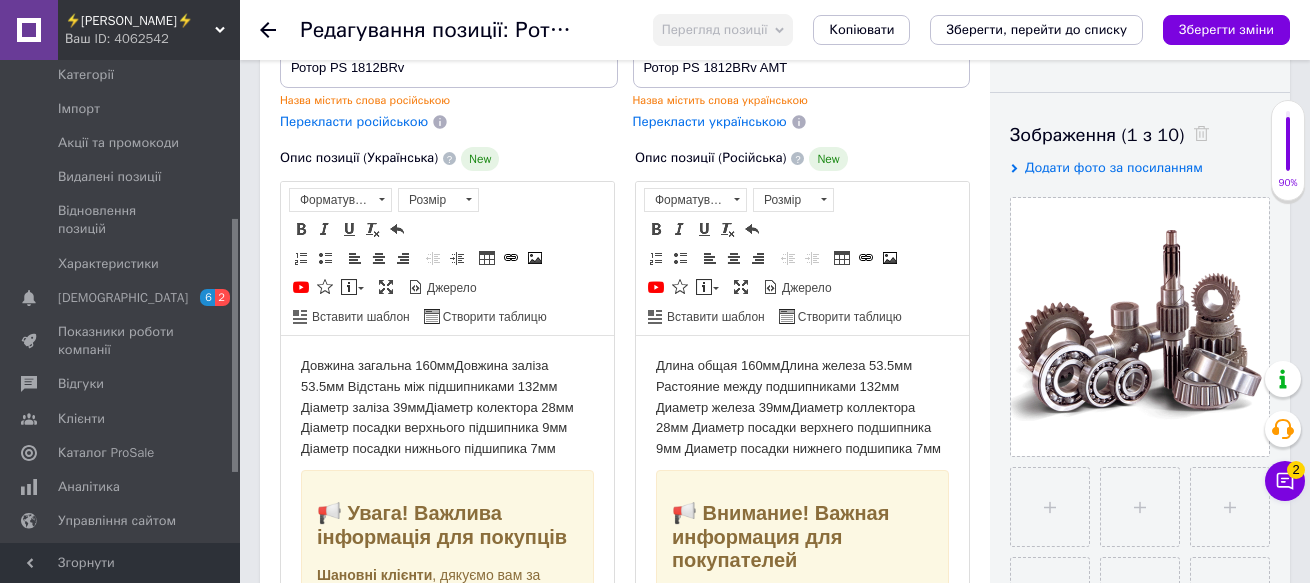 type 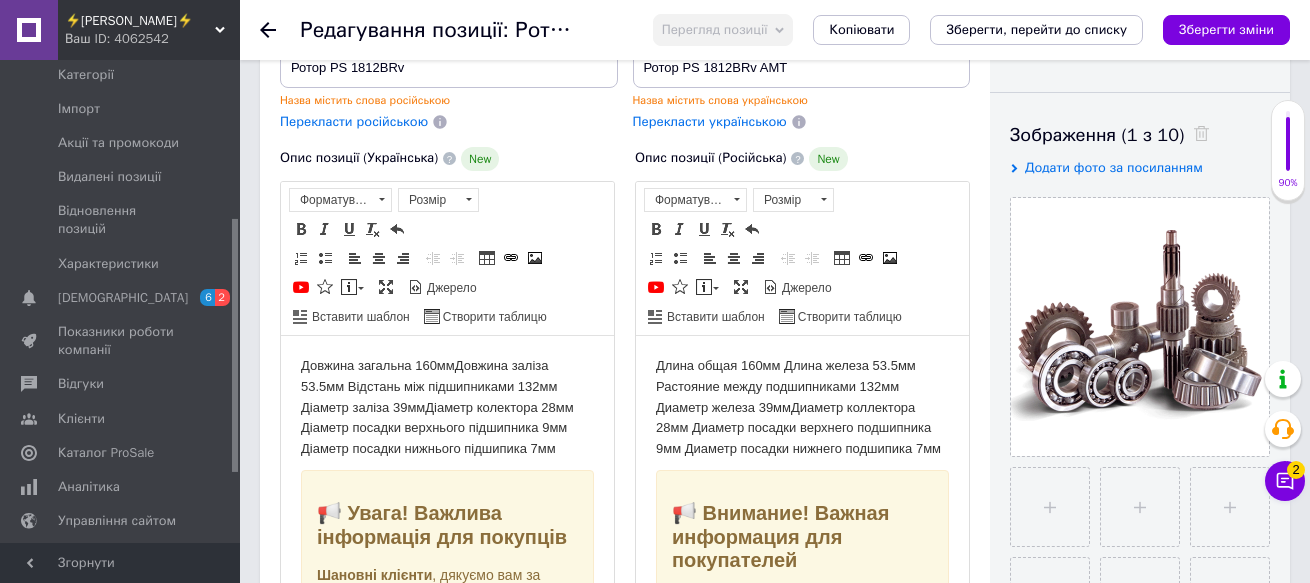 click on "Довжина загальна 160ммДовжина заліза 53.5мм Відстань між підшипниками 132мм Діаметр заліза 39ммДіаметр колектора 28мм Діаметр посадки верхнього підшипника 9мм Діаметр посадки нижнього підшипика 7мм 📢 Увага! Важлива інформація для покупців Шановні клієнти , дякуємо вам за вибір нашого магазину! Ми прагнемо надати вам найкращий сервіс, але хочемо повідомити про можливі нюанси з доставкою: Запчастини від різних виробників можуть зберігатися на  різних складах . У зв'язку з цим доставка може зайняти  більше часу  або здійснюватися  декількома посилками .    💛💙" at bounding box center (447, 944) 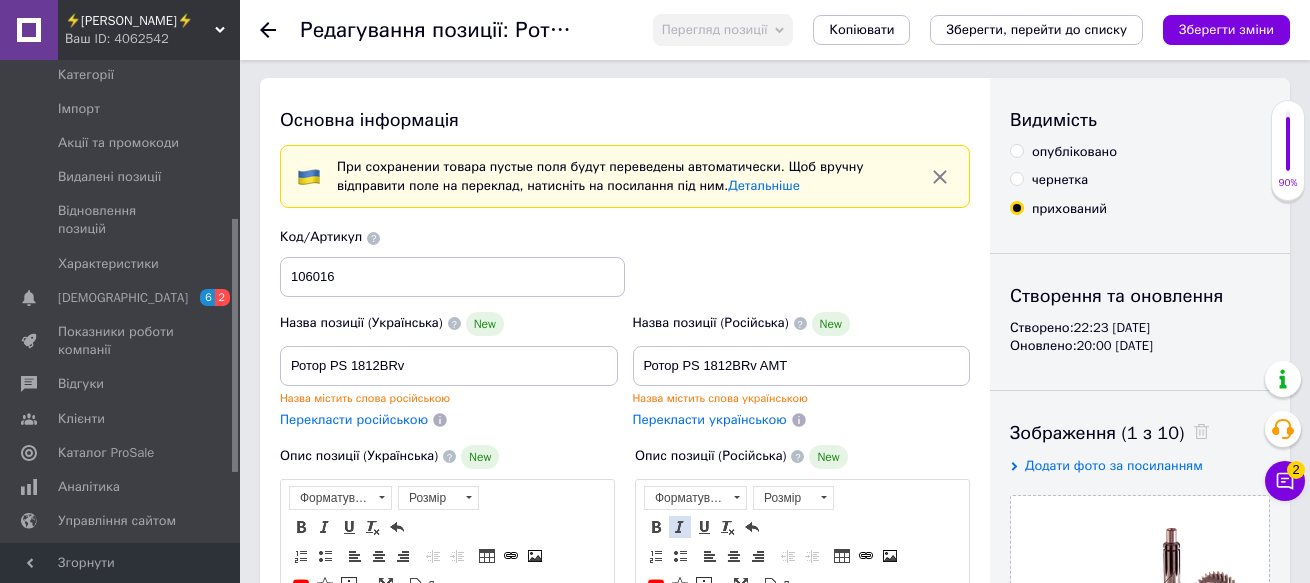 scroll, scrollTop: 0, scrollLeft: 0, axis: both 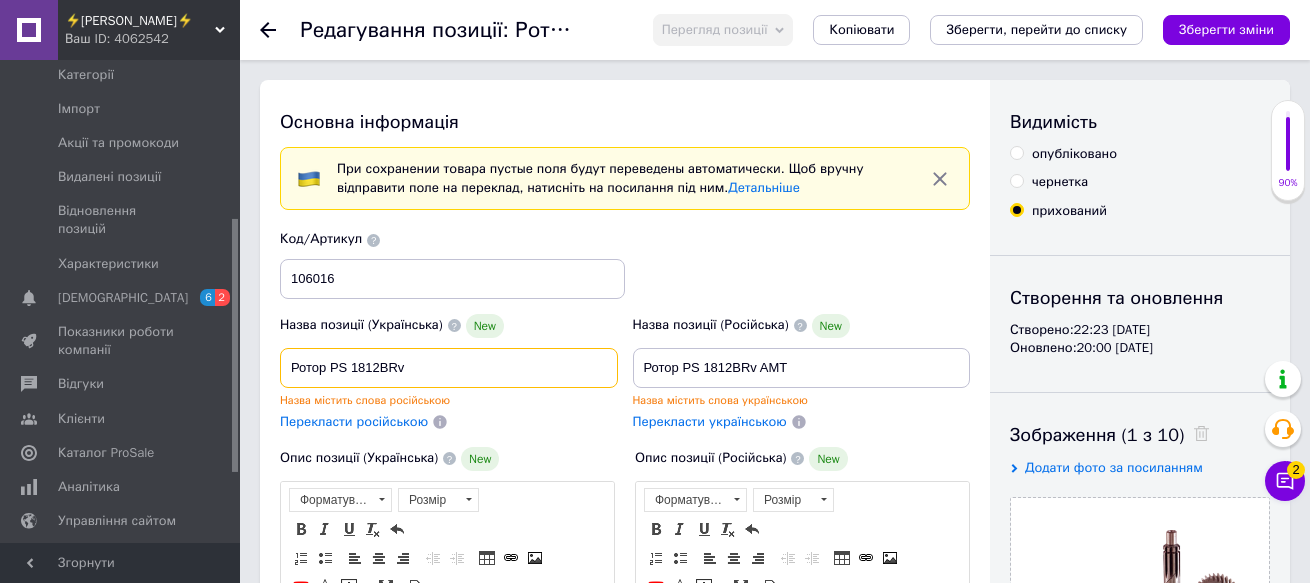 click on "Ротор PS 1812BRv" at bounding box center [449, 368] 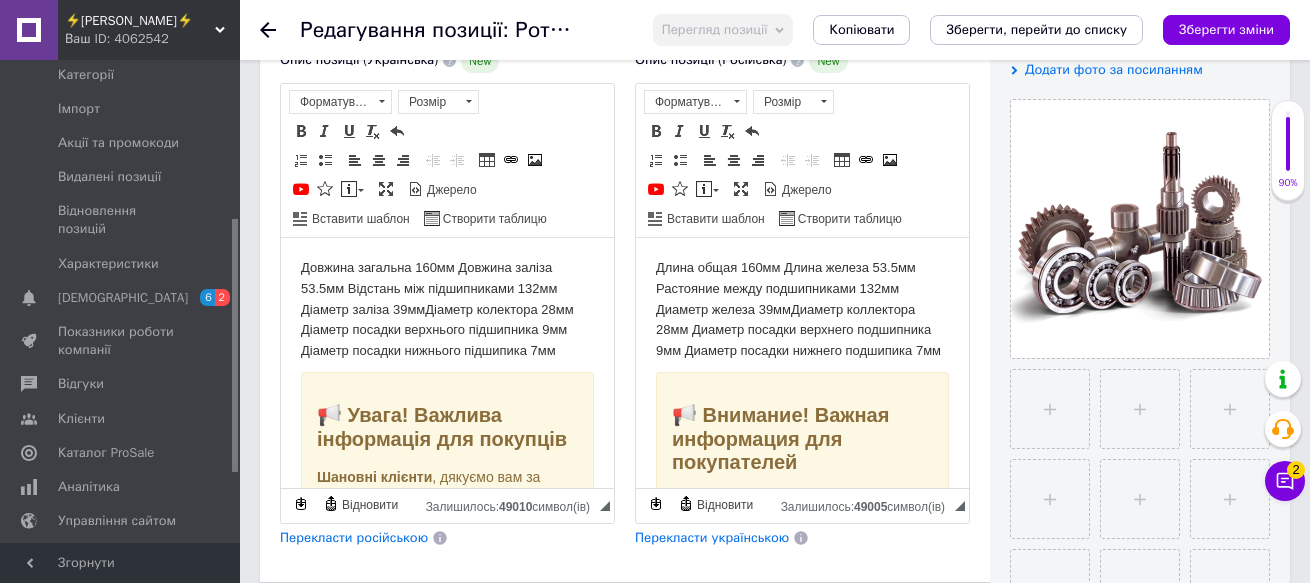 scroll, scrollTop: 400, scrollLeft: 0, axis: vertical 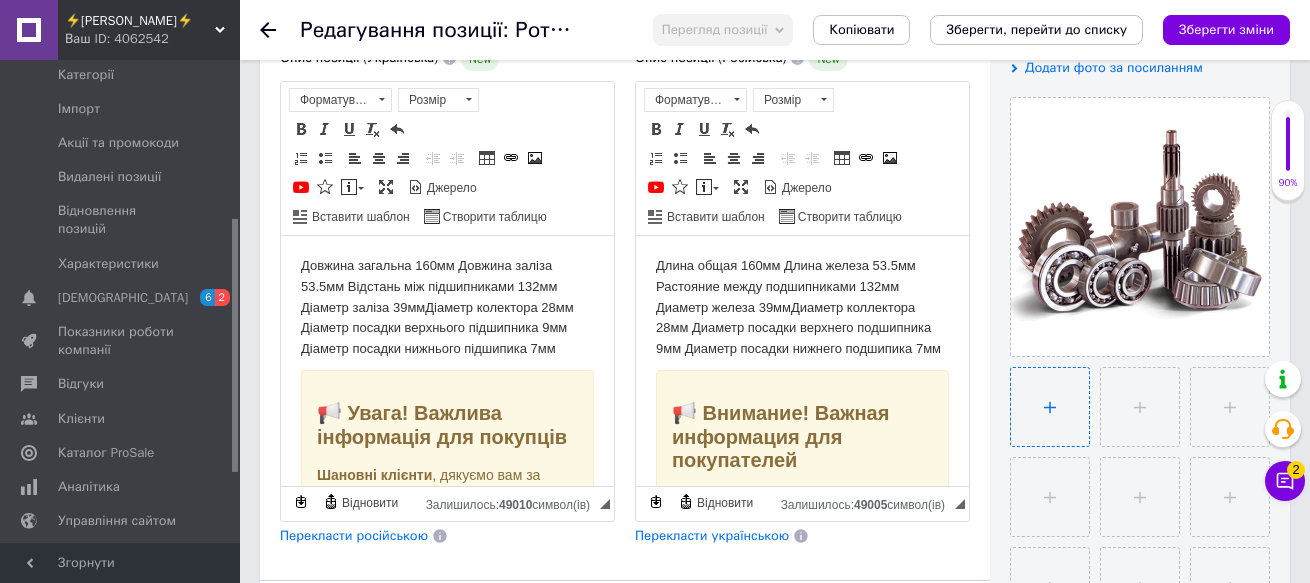 type on "Ротор PS 1812BRv АМТ" 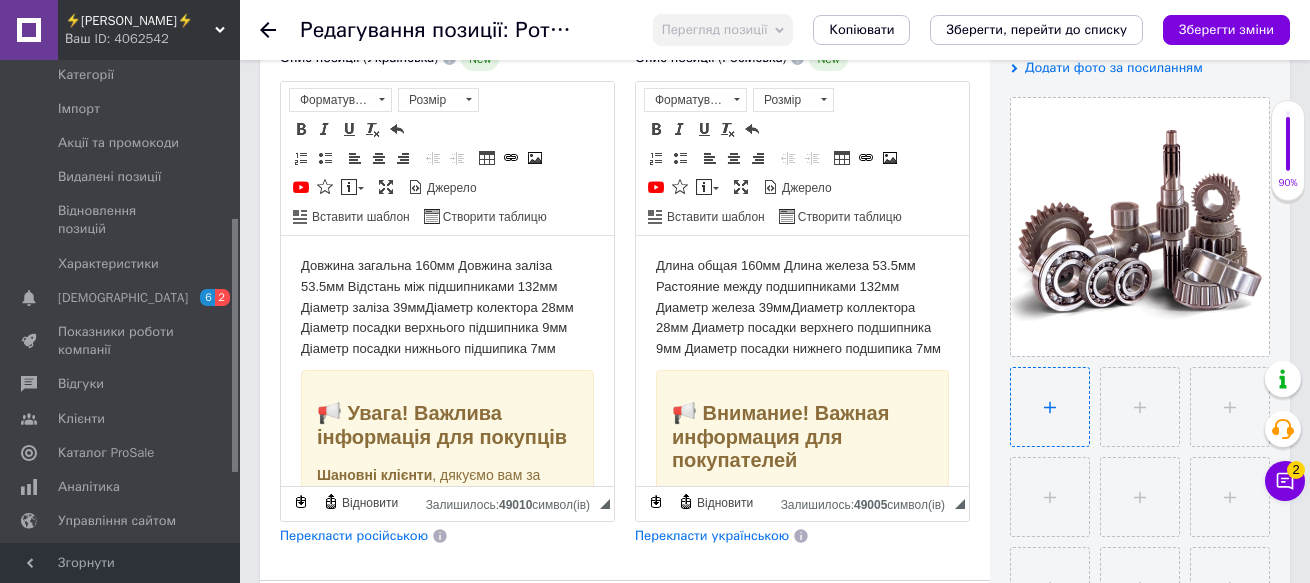 type on "C:\fakepath\IMG_20250709_162123.jpg" 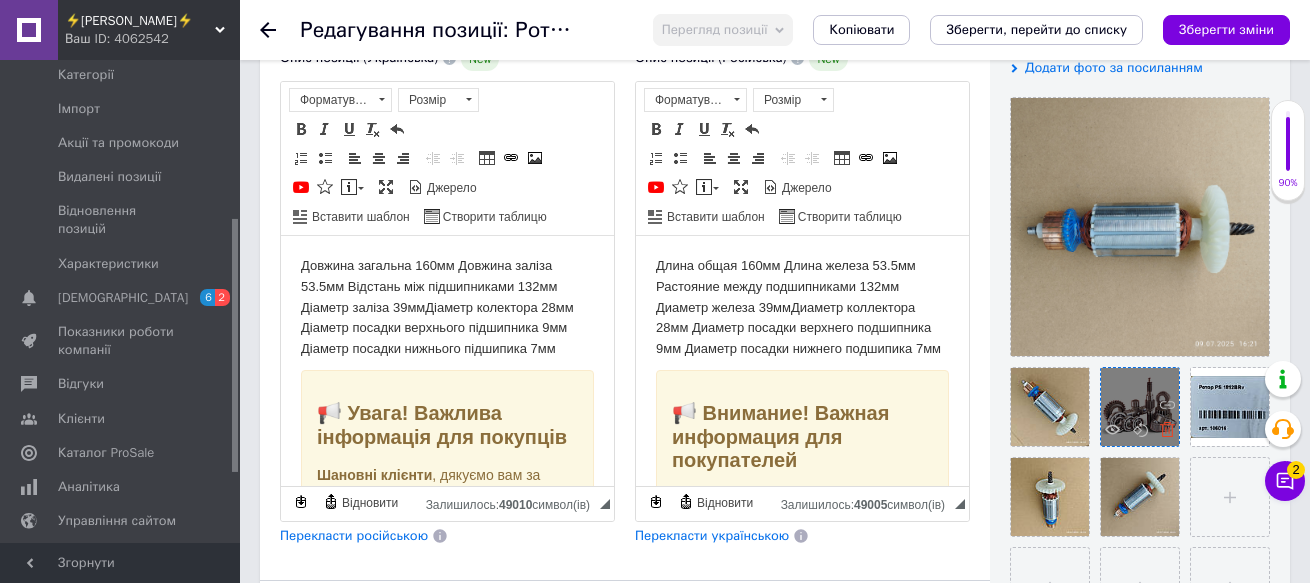 click 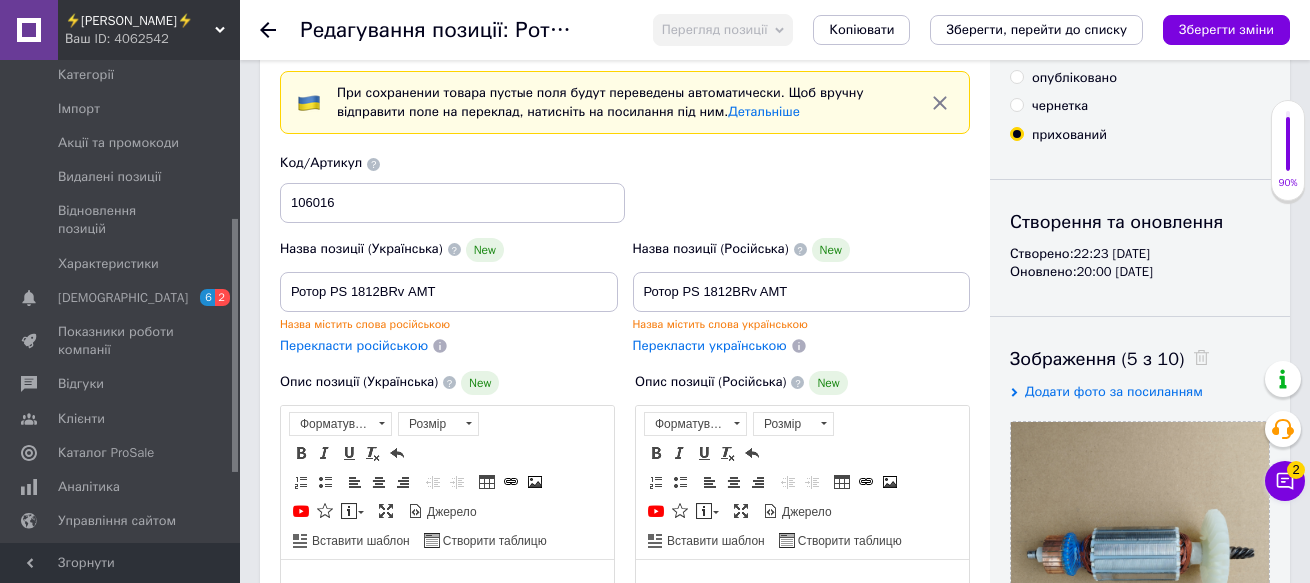 scroll, scrollTop: 0, scrollLeft: 0, axis: both 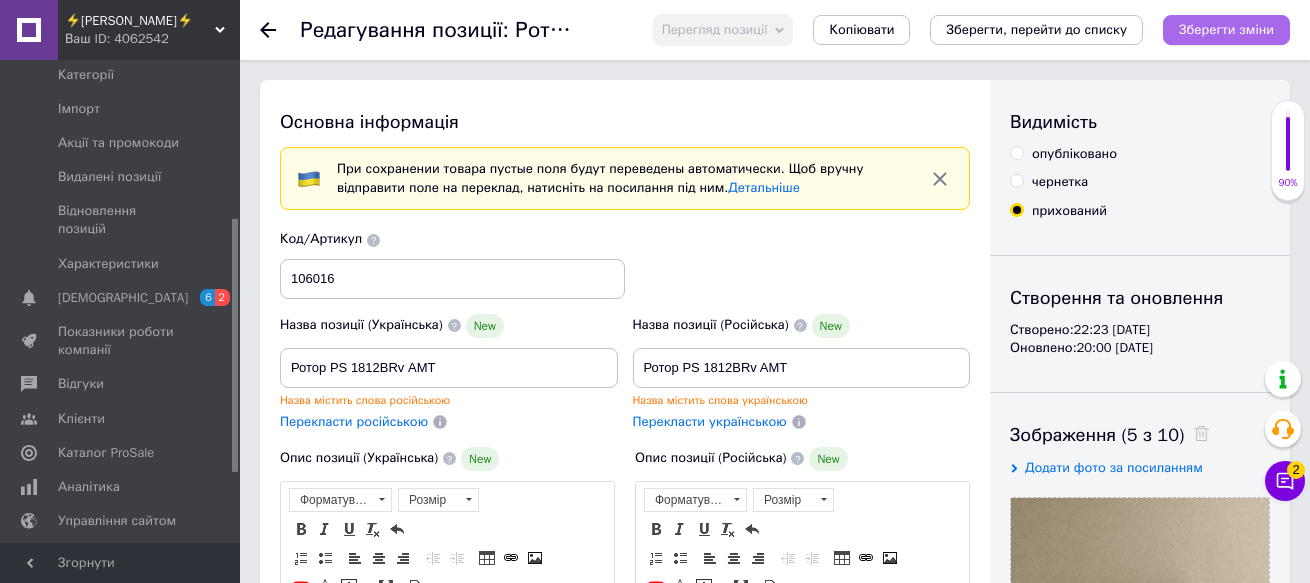 click on "Зберегти зміни" at bounding box center [1226, 29] 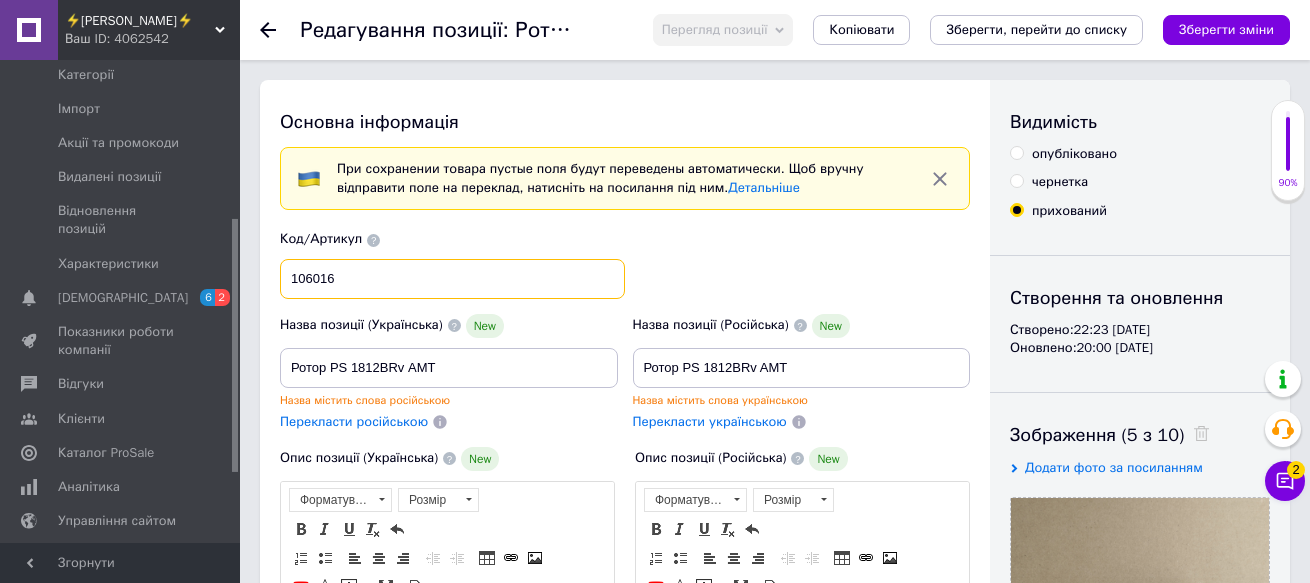 drag, startPoint x: 347, startPoint y: 278, endPoint x: 292, endPoint y: 280, distance: 55.03635 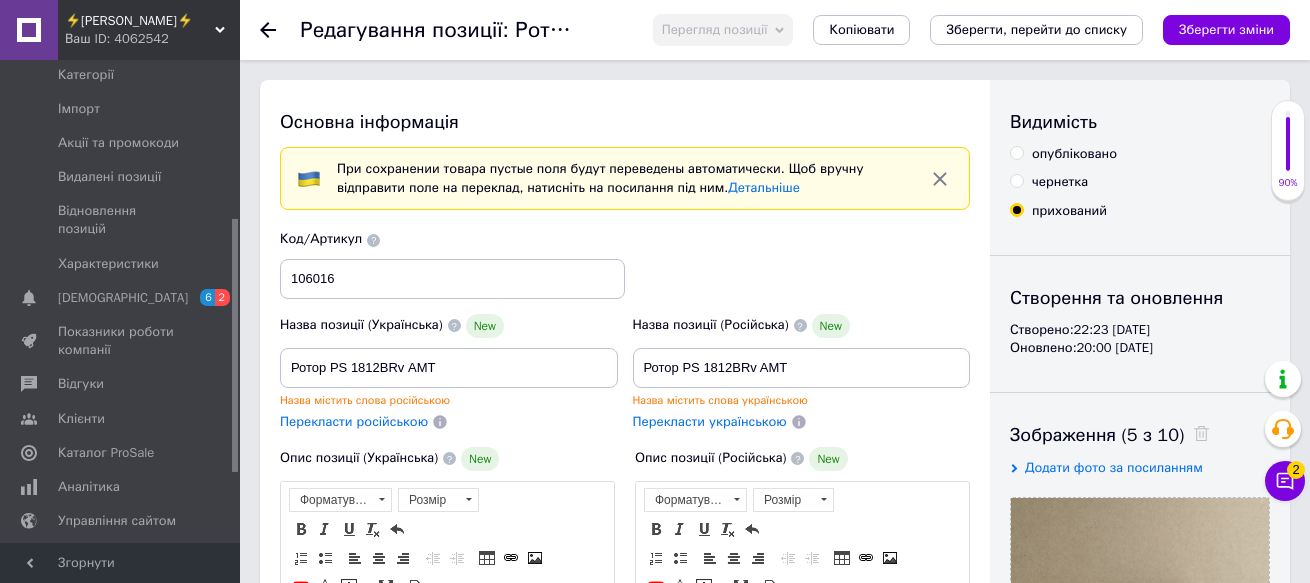 click on "⚡[PERSON_NAME]⚡" at bounding box center [140, 21] 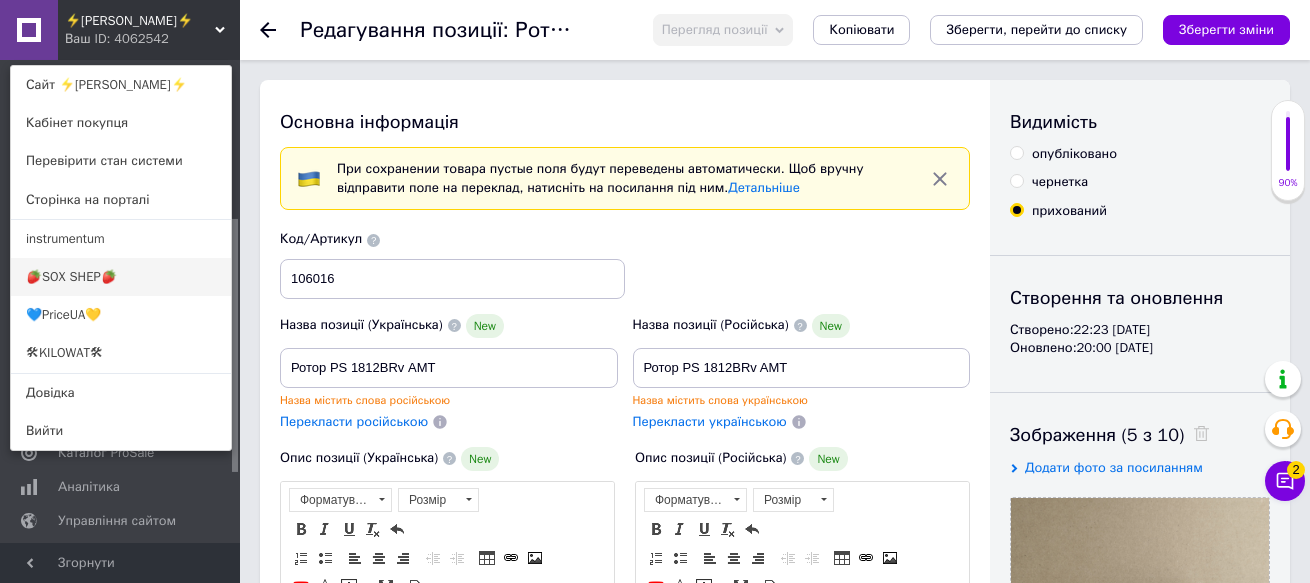 click on "🍓SOX SHEP🍓" at bounding box center [121, 277] 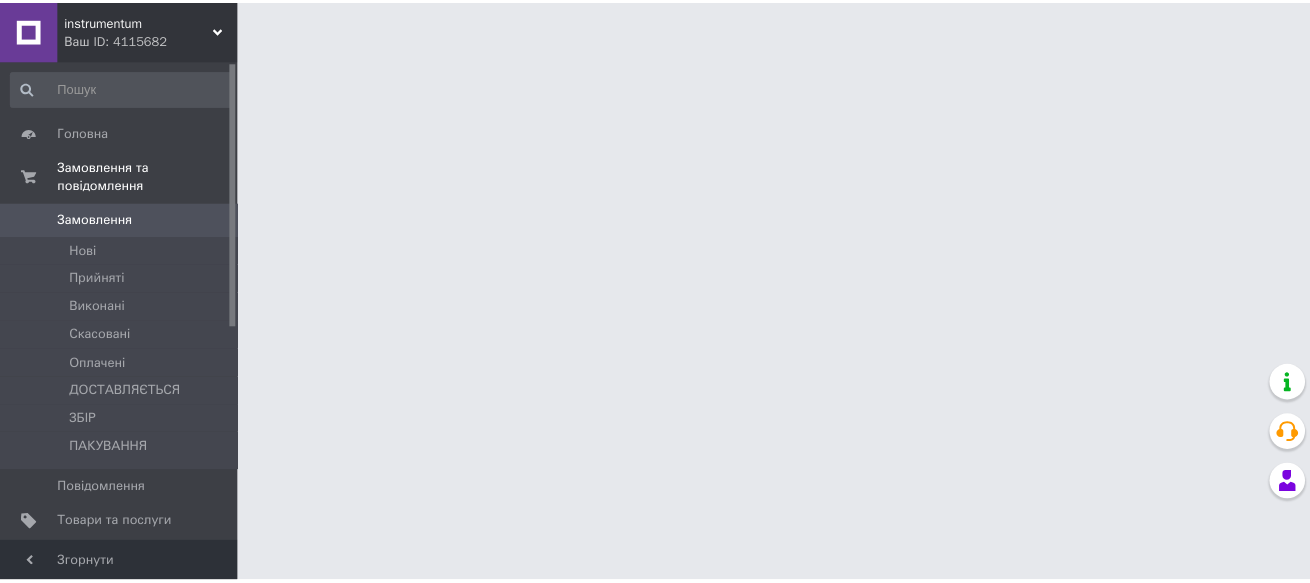 scroll, scrollTop: 0, scrollLeft: 0, axis: both 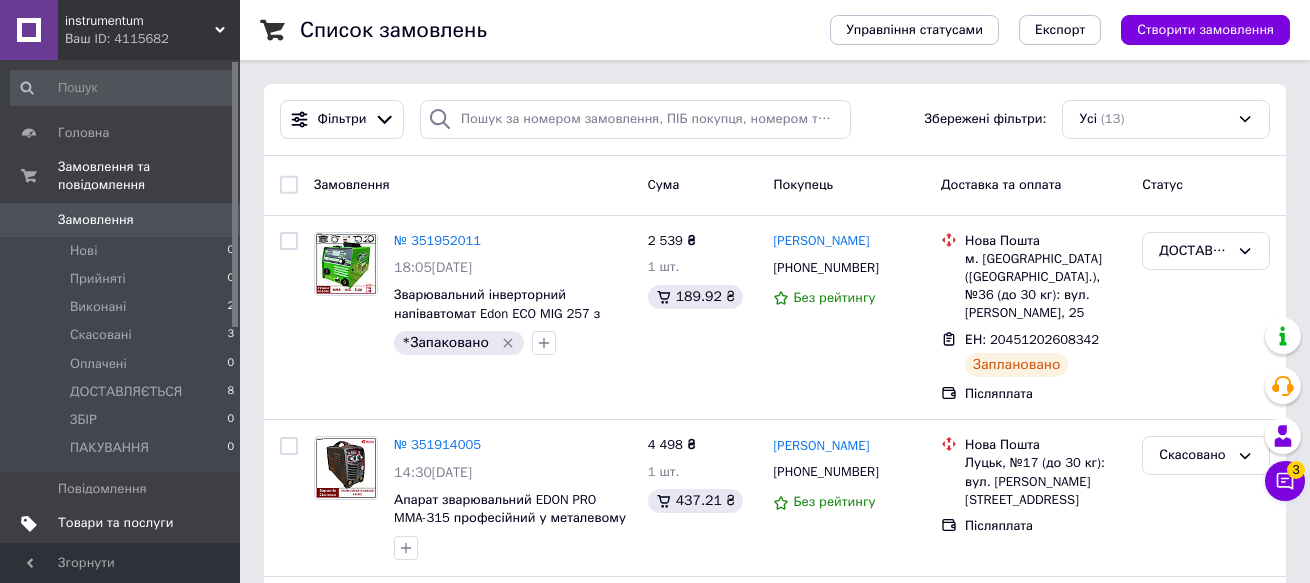 click on "Товари та послуги" at bounding box center [115, 523] 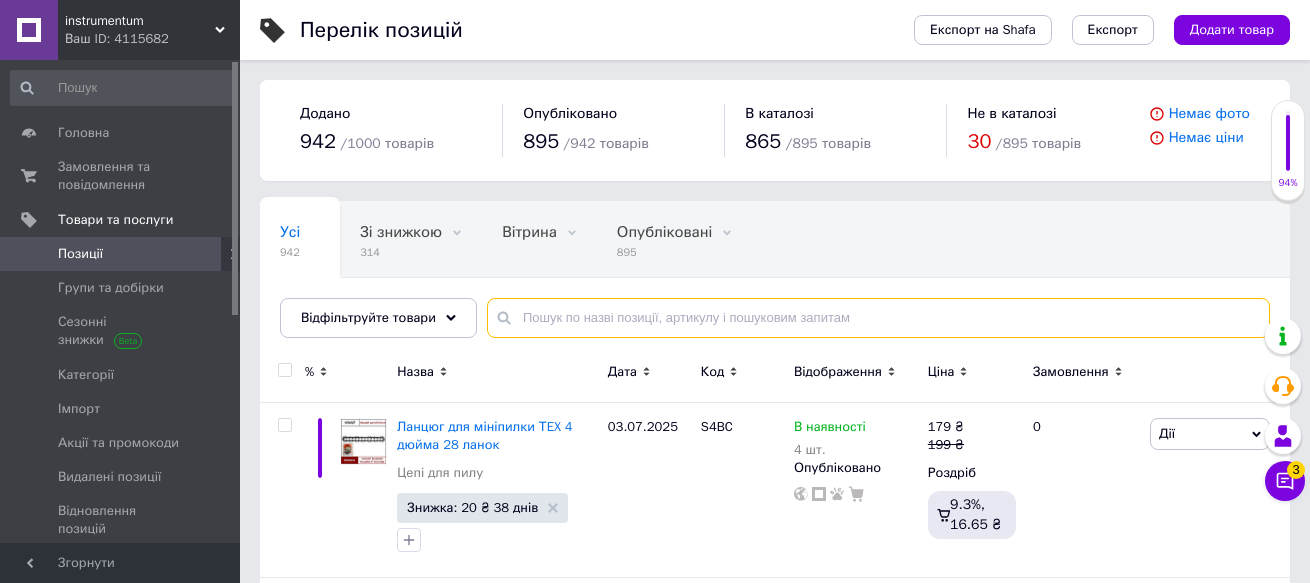 click at bounding box center [878, 318] 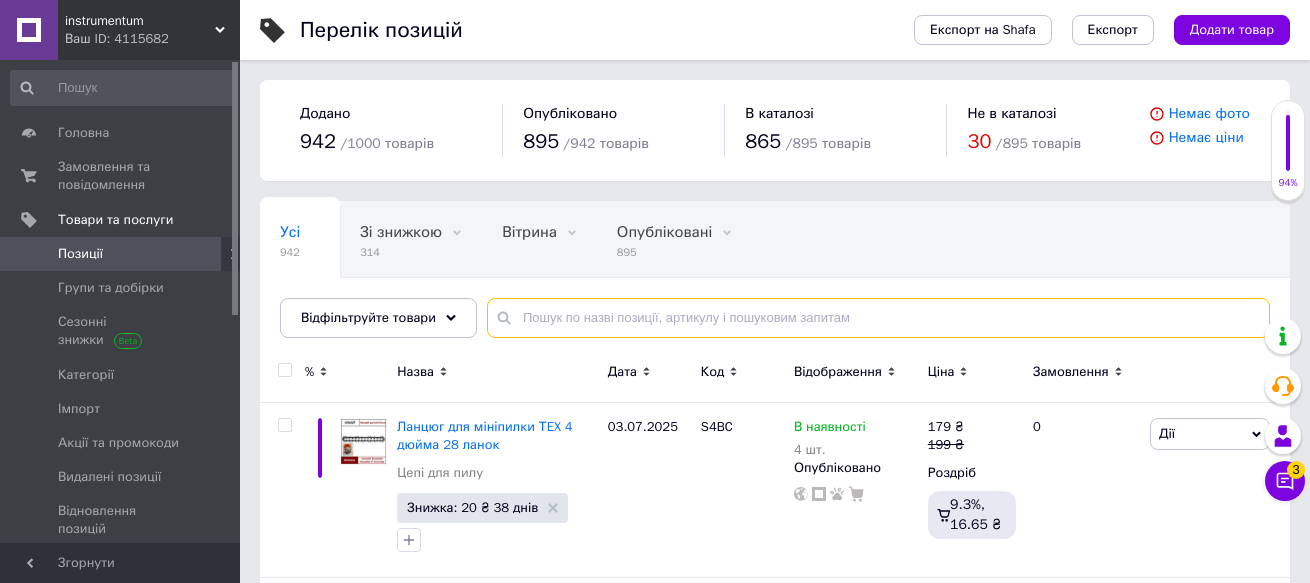 paste on "106016" 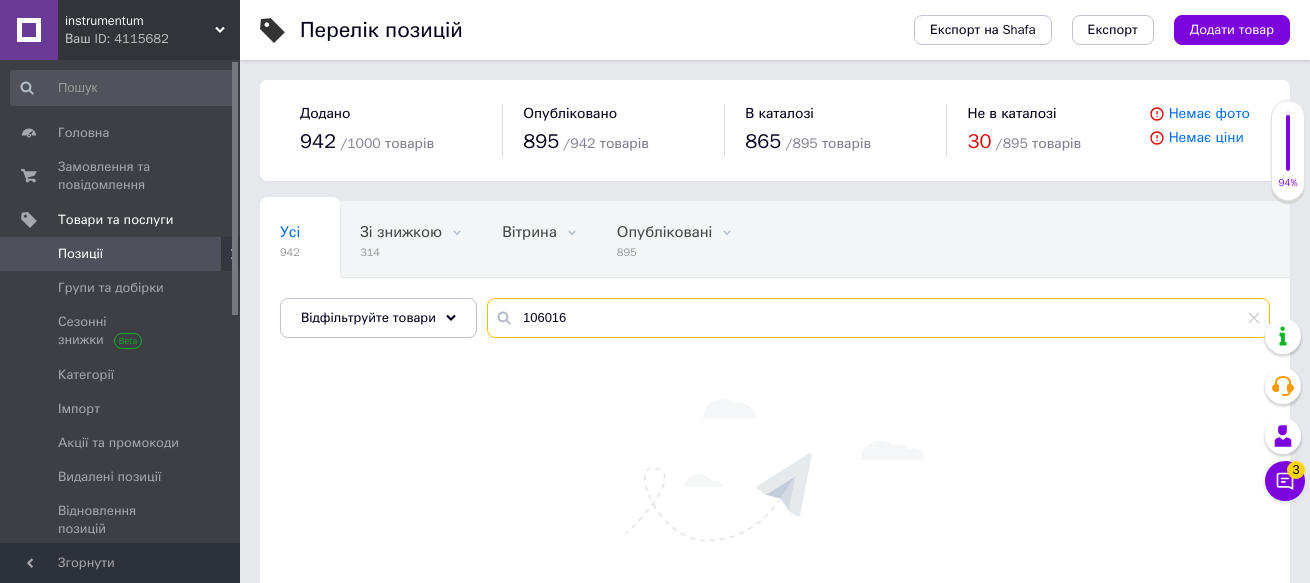 type on "106016" 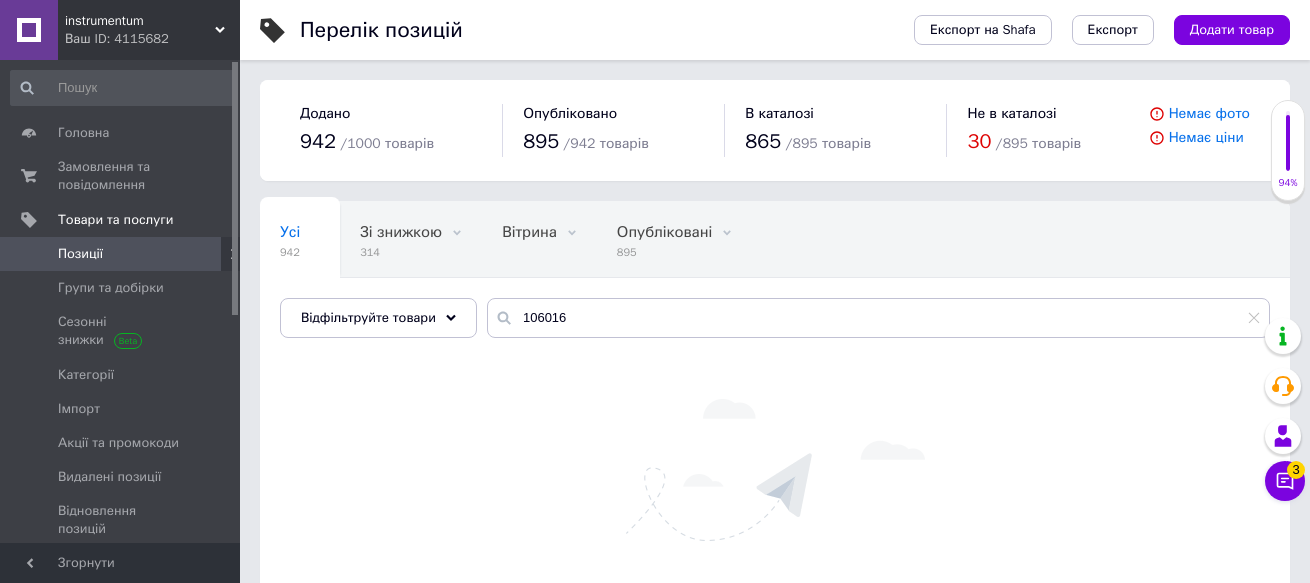 click on "instrumentum" at bounding box center (140, 21) 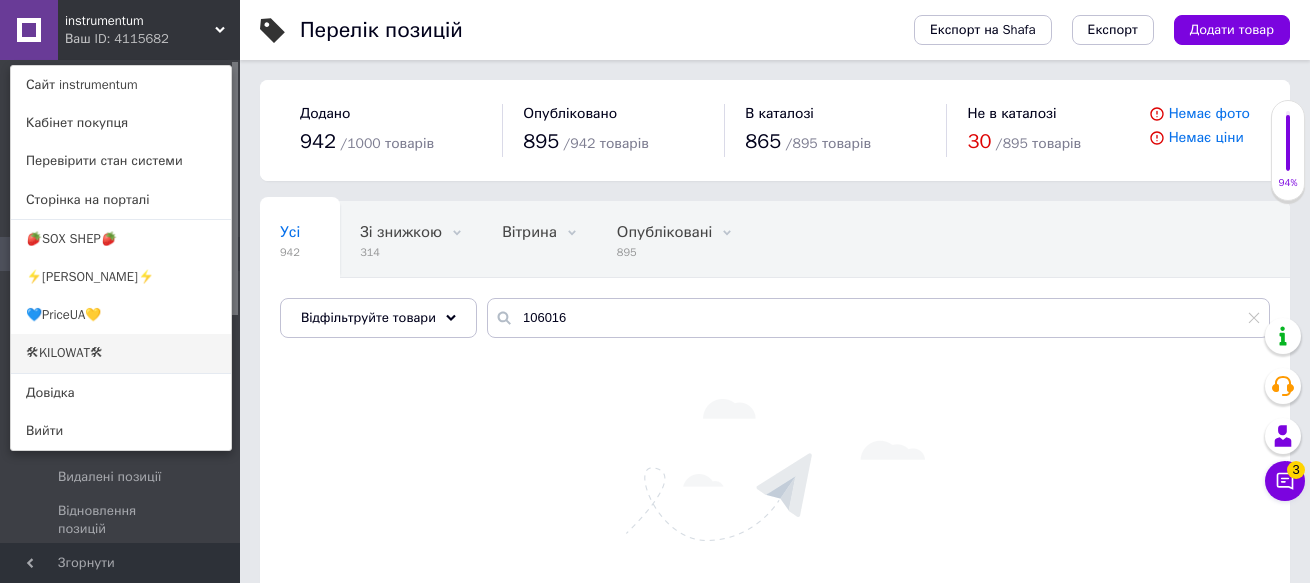 click on "🛠KILOWAT🛠" at bounding box center (121, 353) 